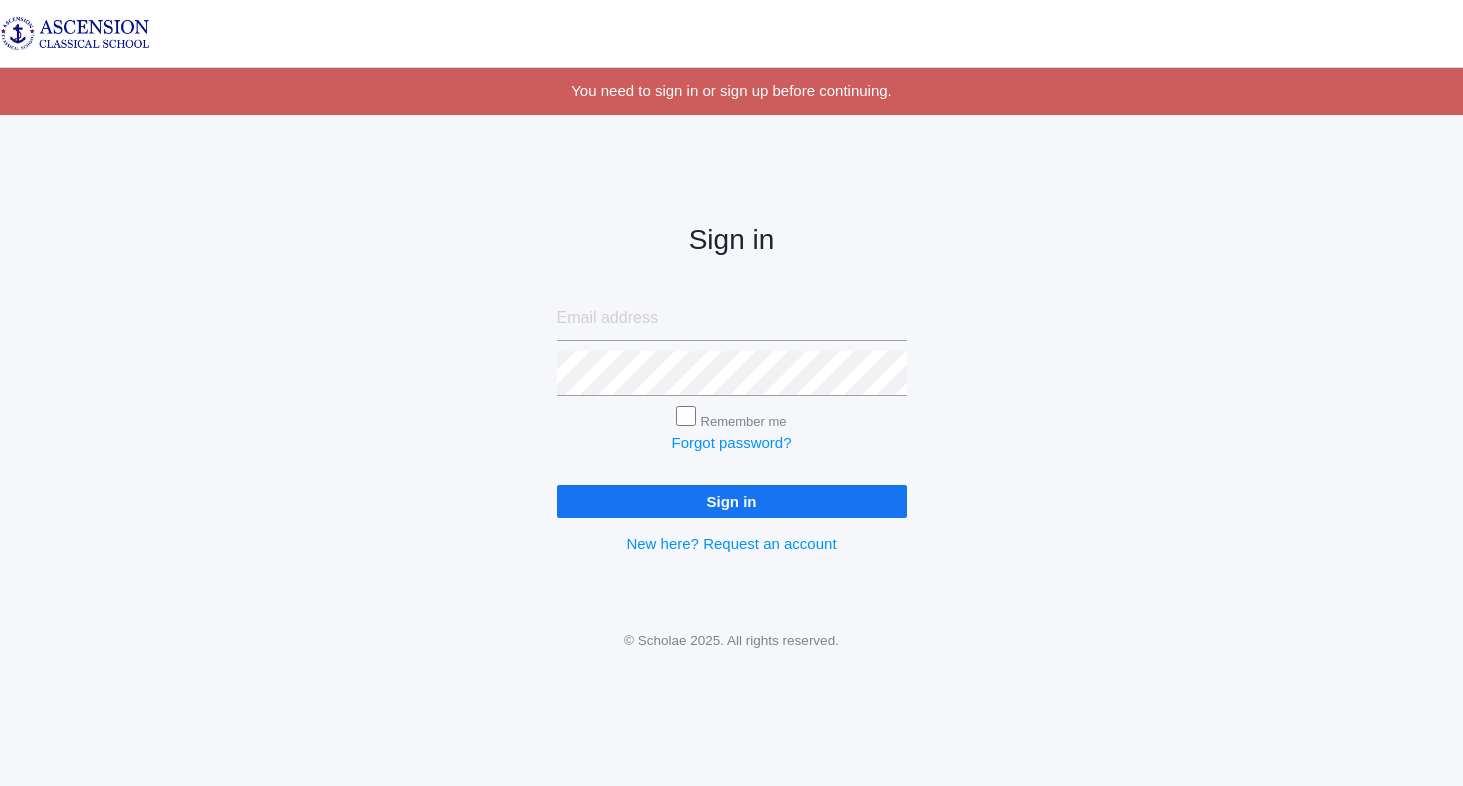 scroll, scrollTop: 0, scrollLeft: 0, axis: both 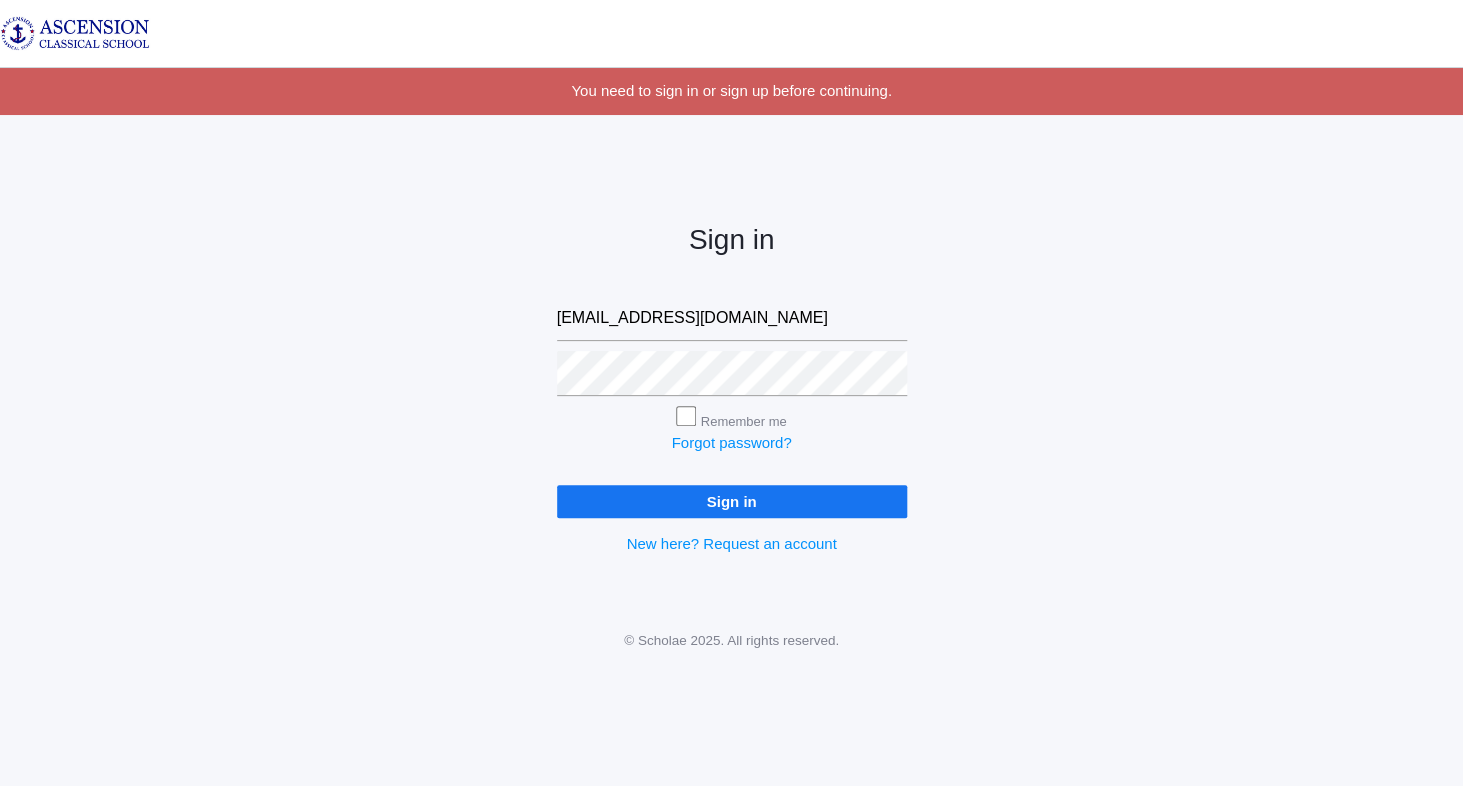 type on "[EMAIL_ADDRESS][DOMAIN_NAME]" 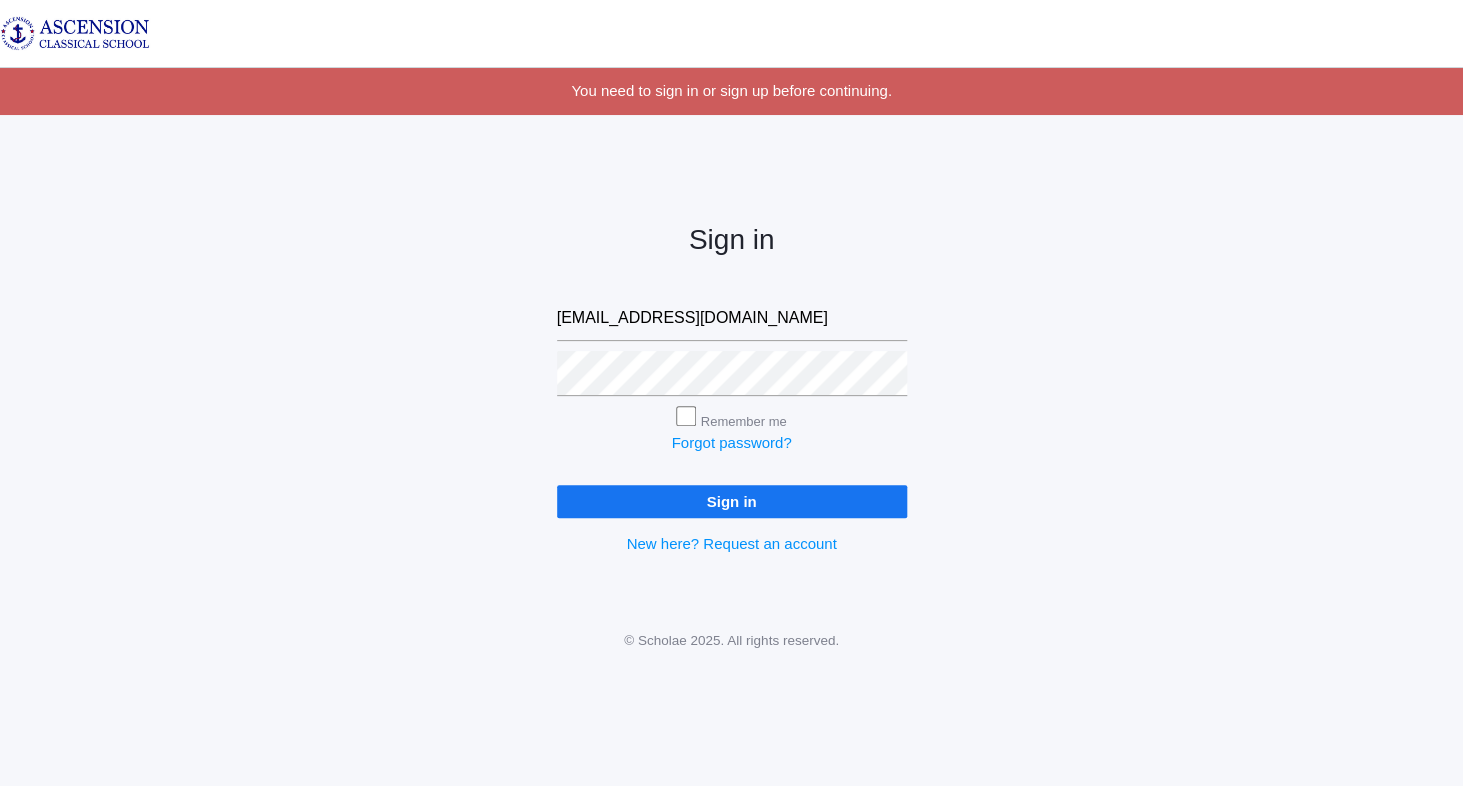 click on "Remember me" at bounding box center (686, 416) 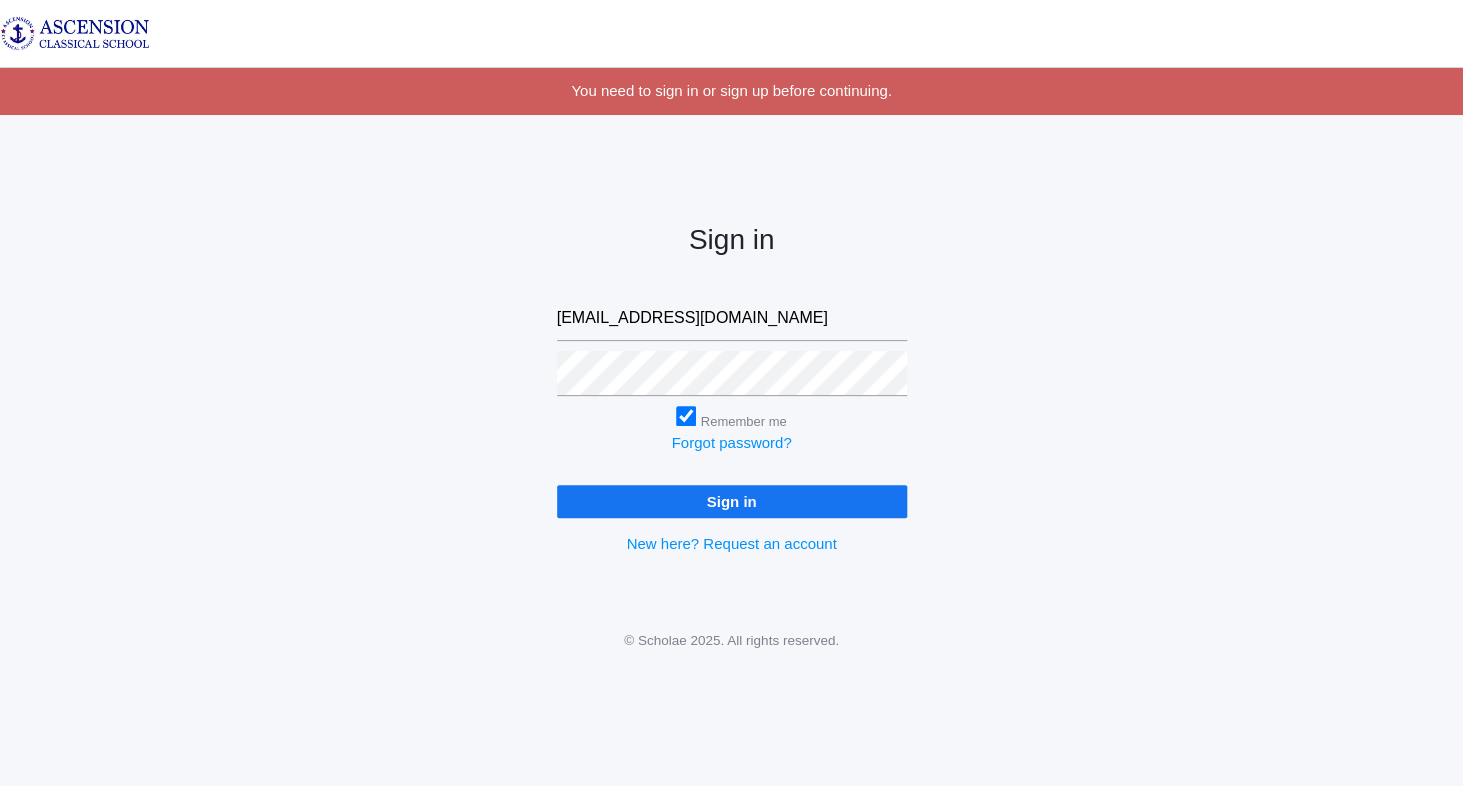 click on "Sign in" at bounding box center [732, 501] 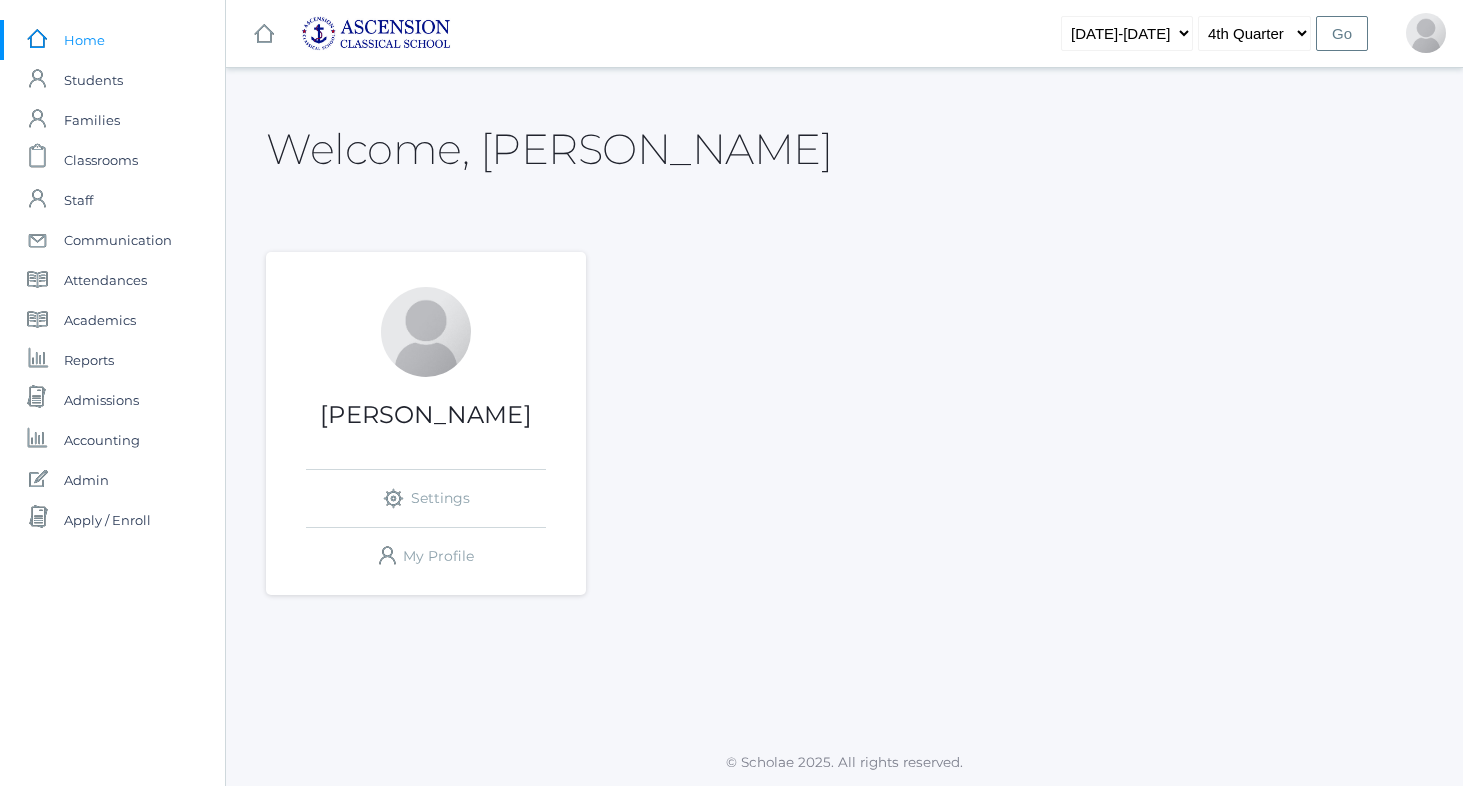 scroll, scrollTop: 0, scrollLeft: 0, axis: both 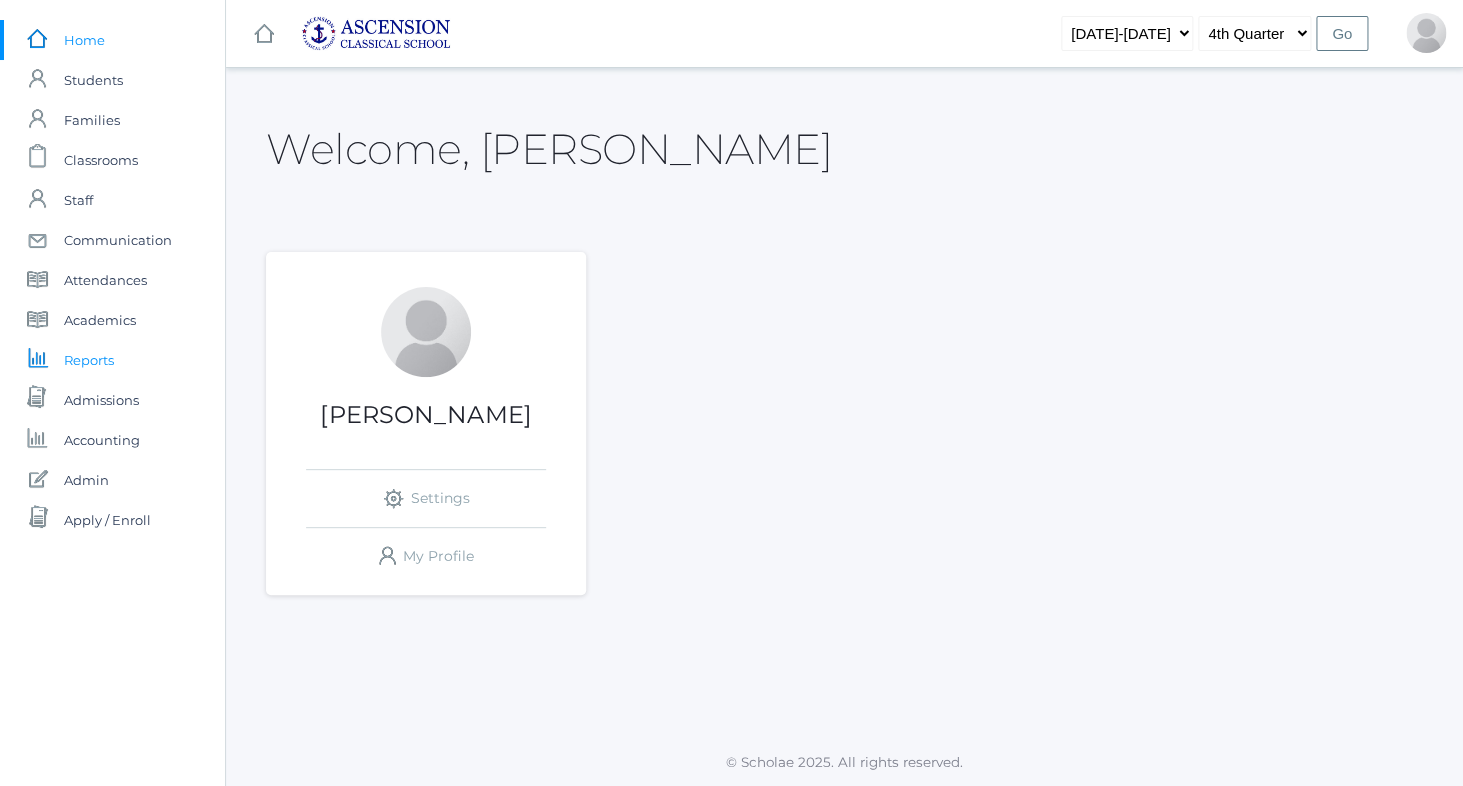 click on "Reports" at bounding box center (89, 360) 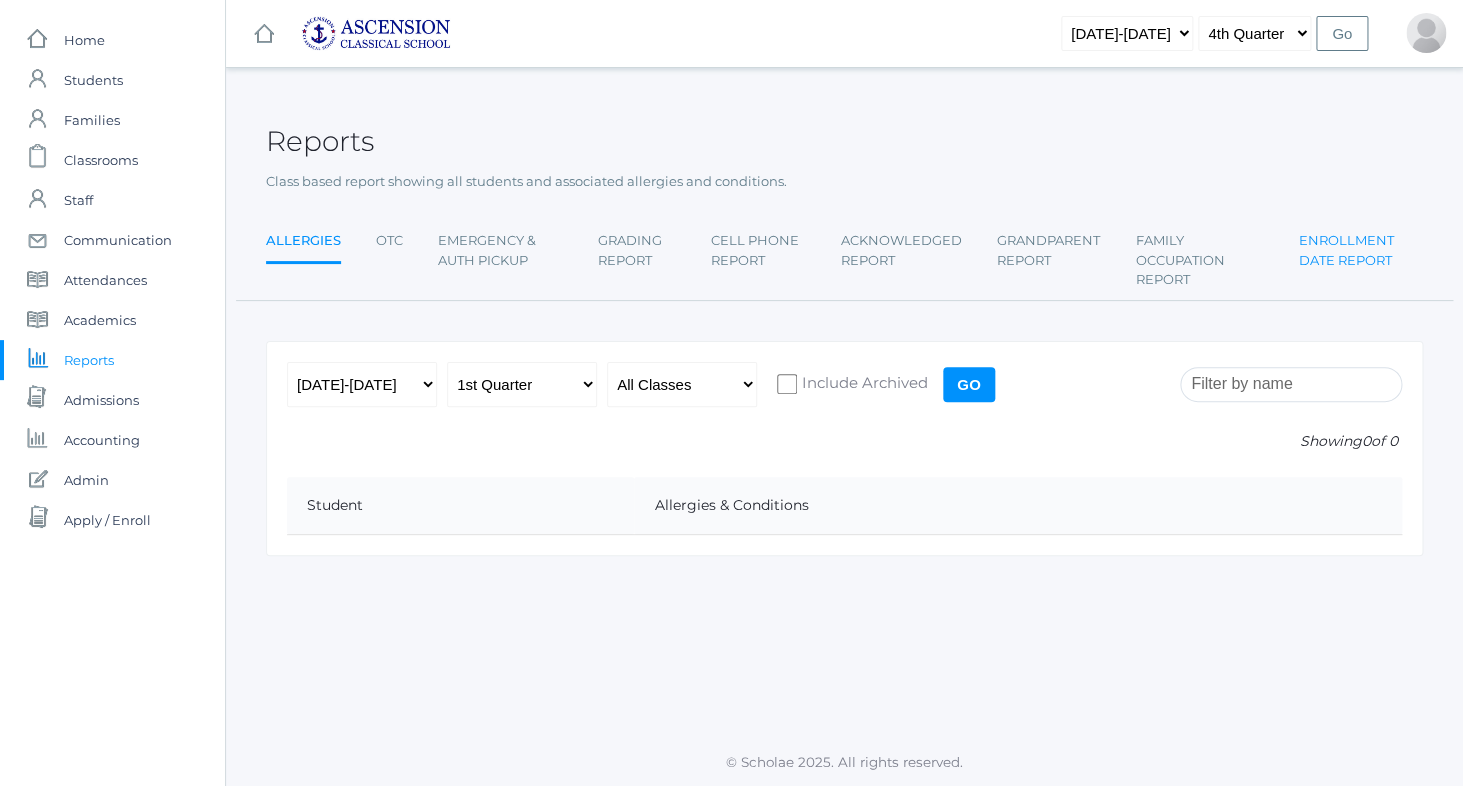 click on "Enrollment Date Report" at bounding box center [1361, 250] 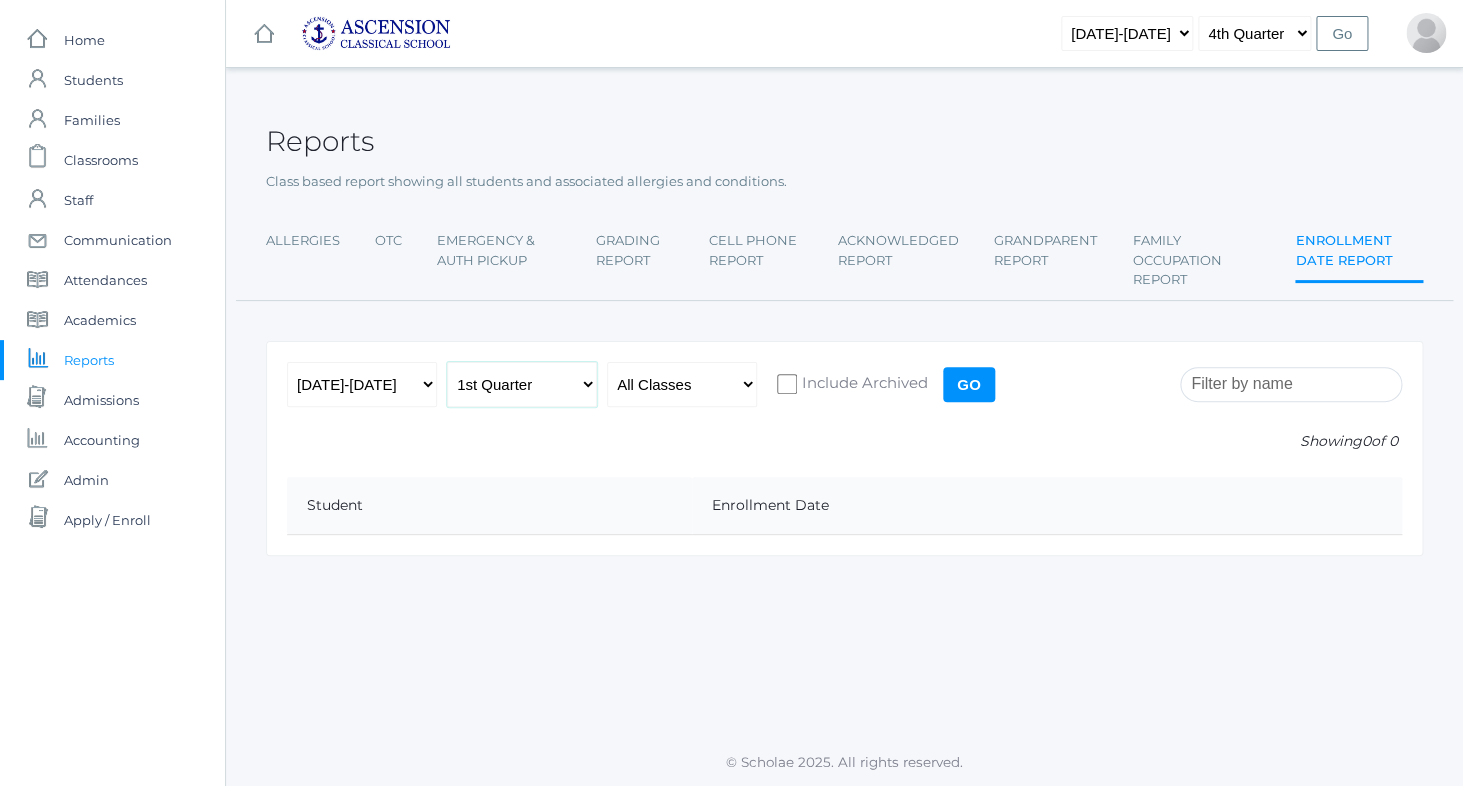 click on "1st Quarter" at bounding box center (0, 0) 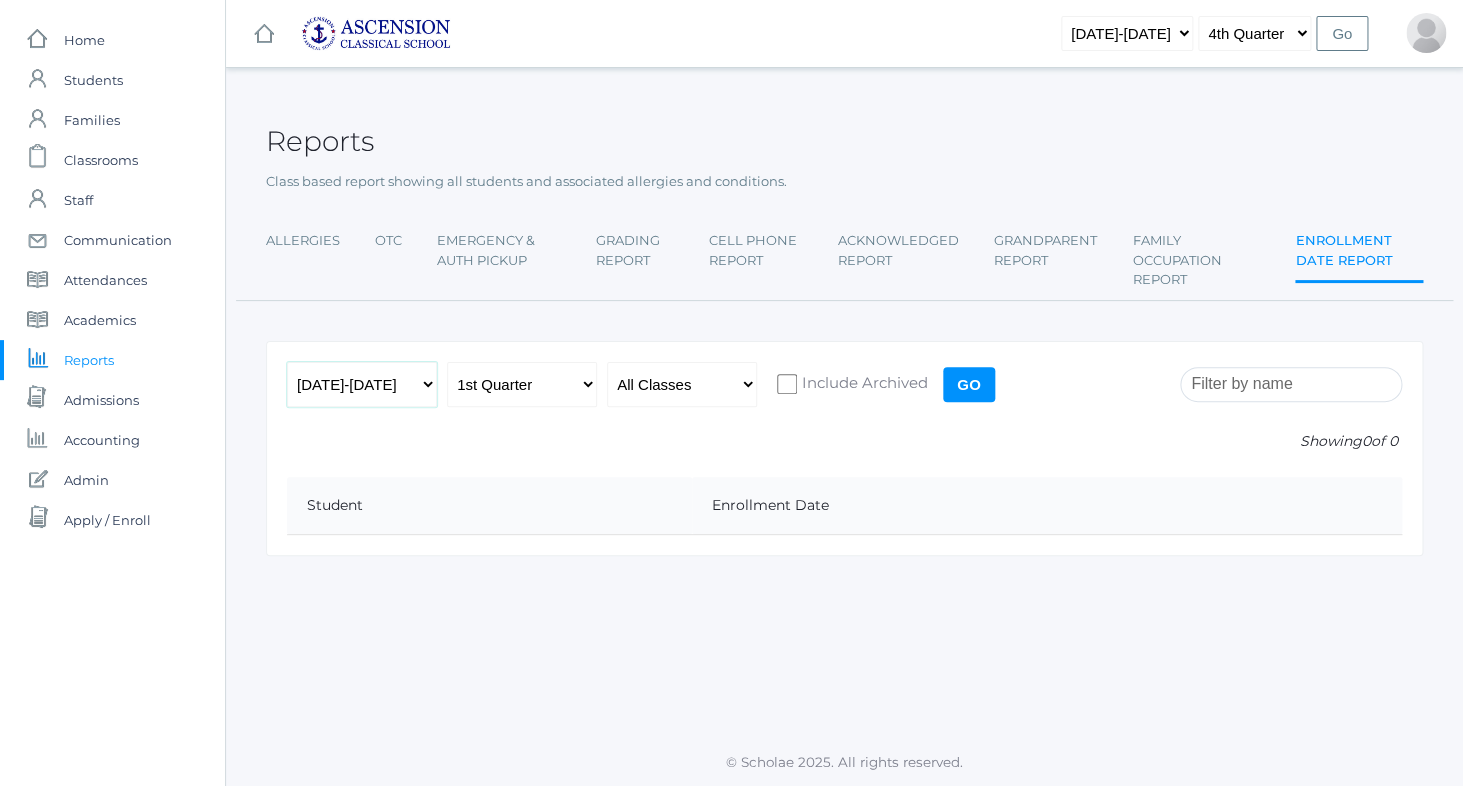 click on "[DATE]-[DATE]" at bounding box center [0, 0] 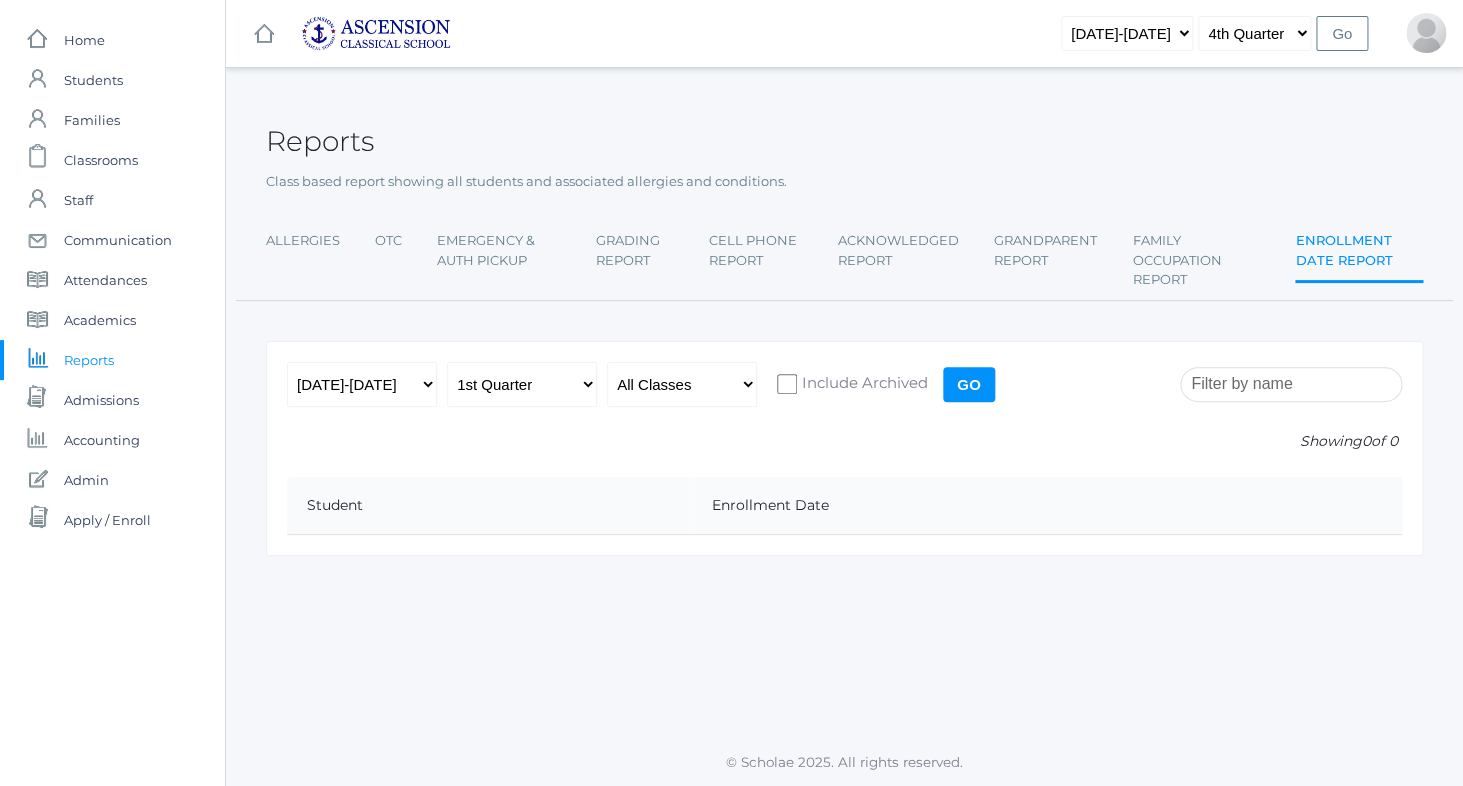 click on "Go" at bounding box center (969, 384) 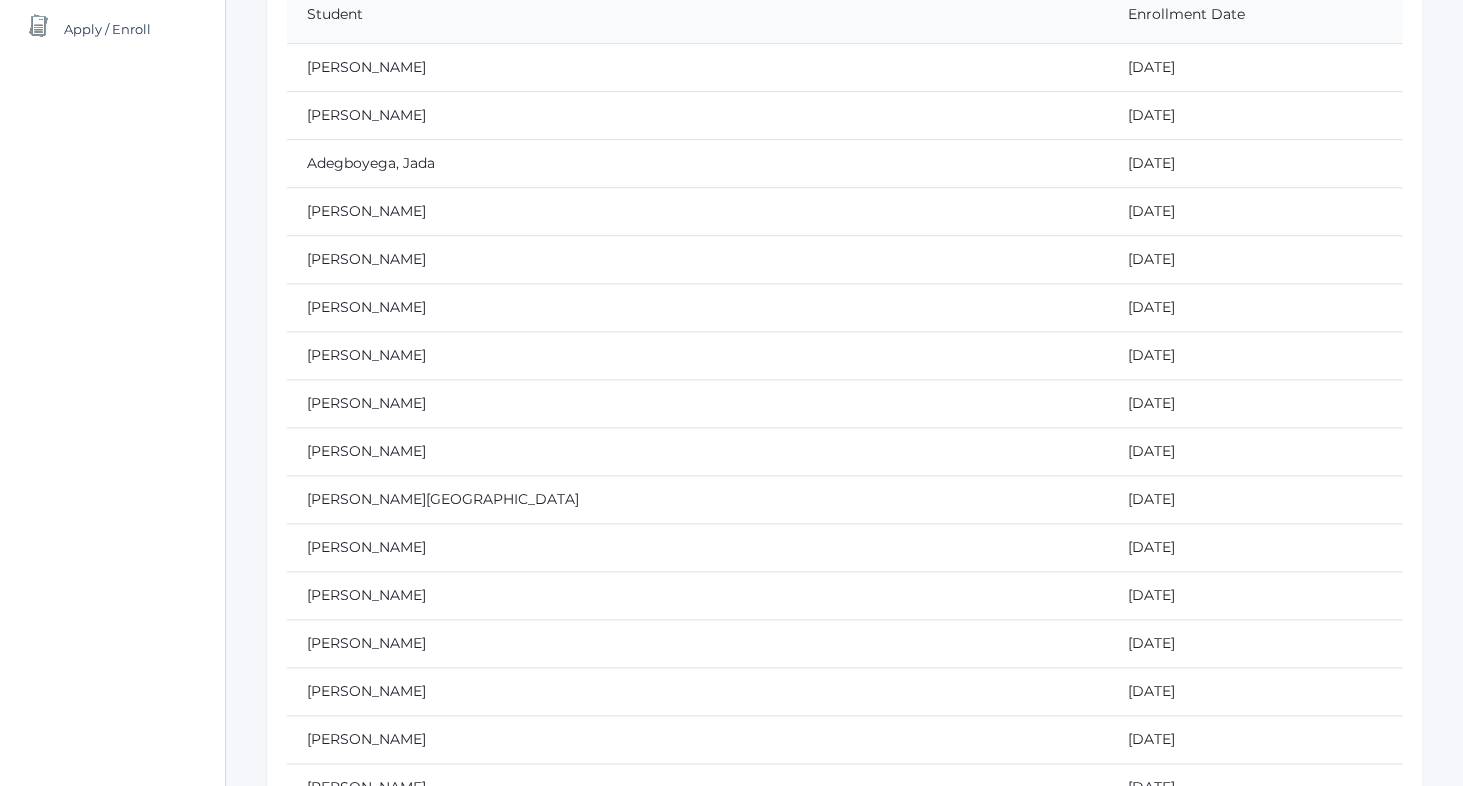 scroll, scrollTop: 0, scrollLeft: 0, axis: both 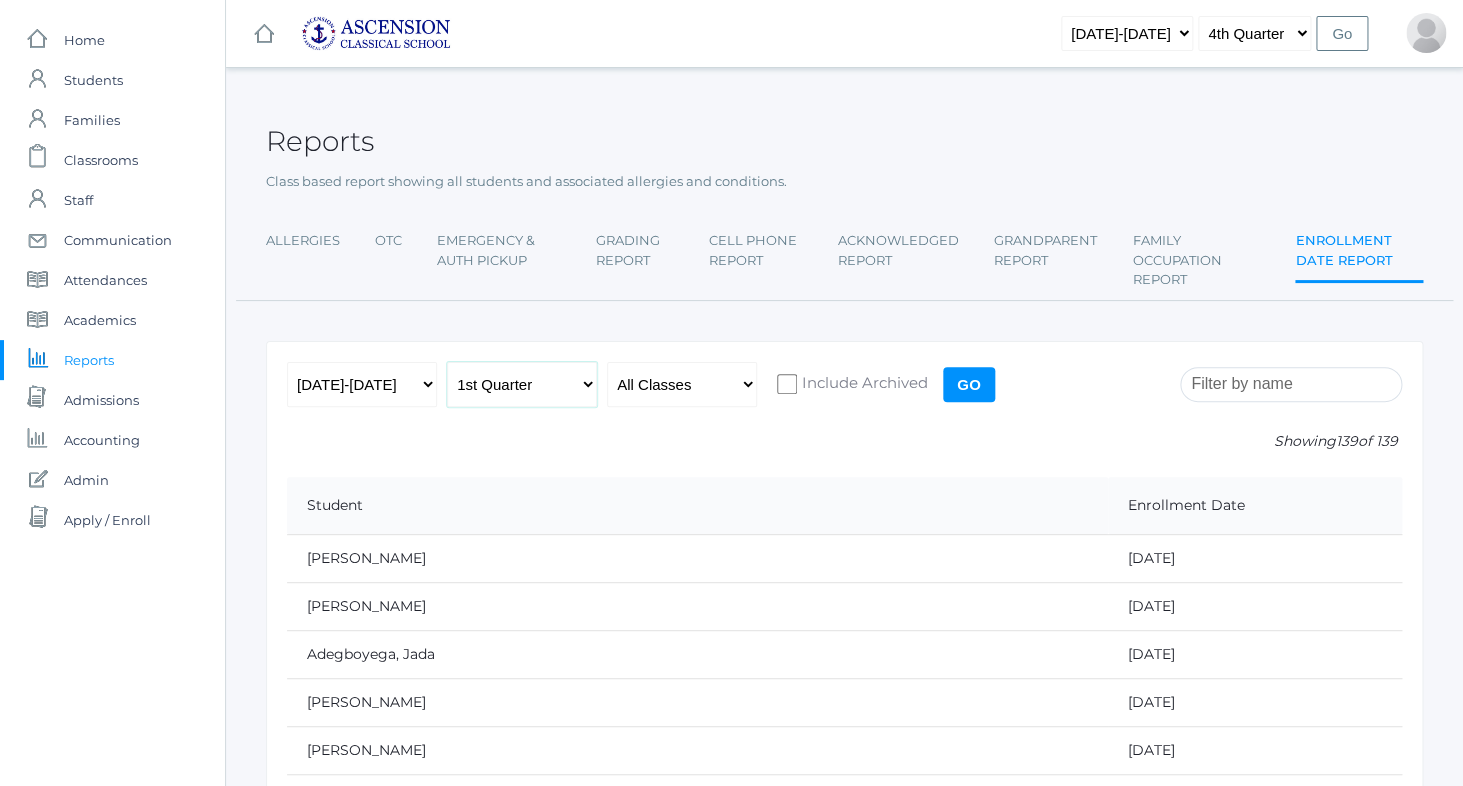 select on "4" 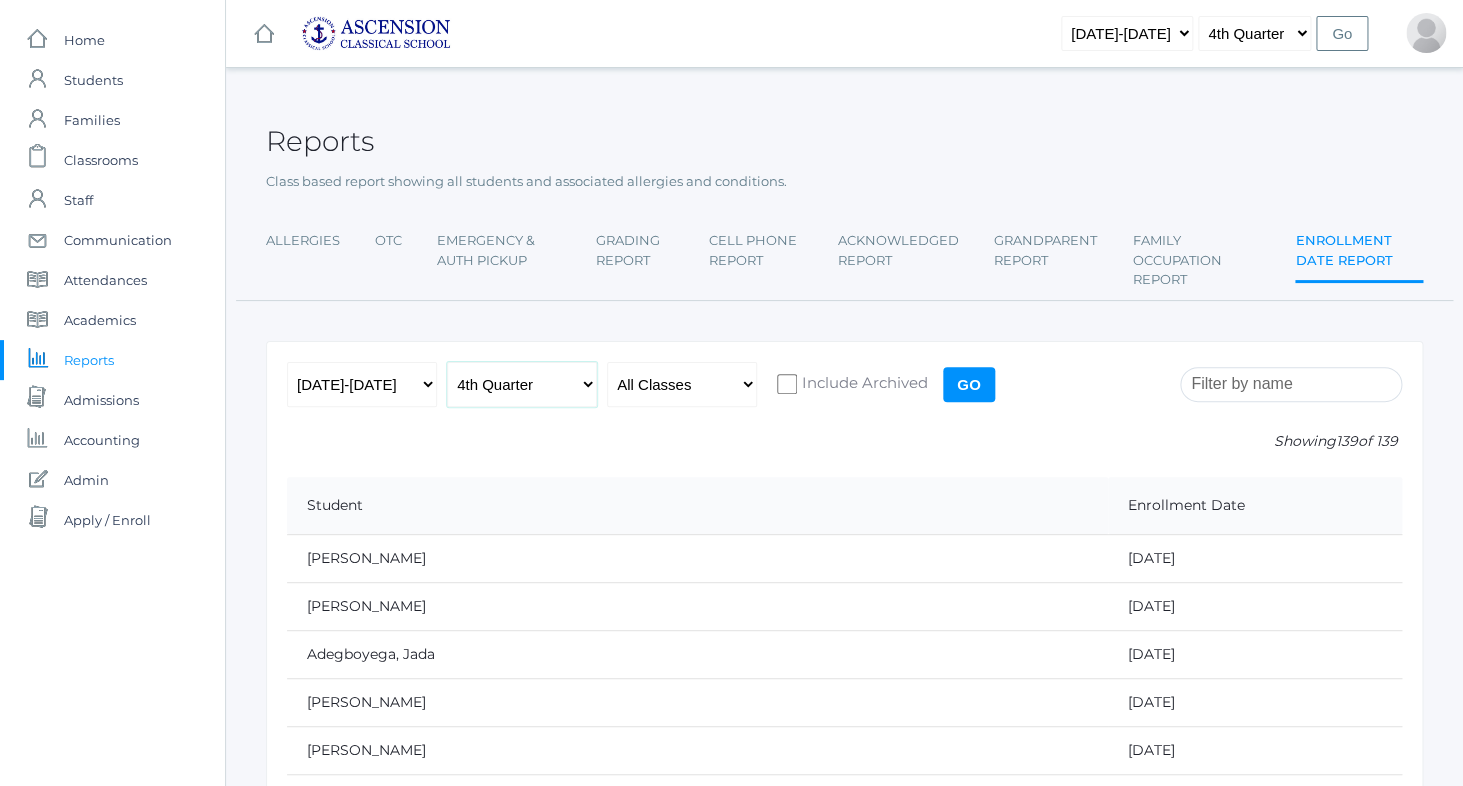 click on "4th Quarter" at bounding box center [0, 0] 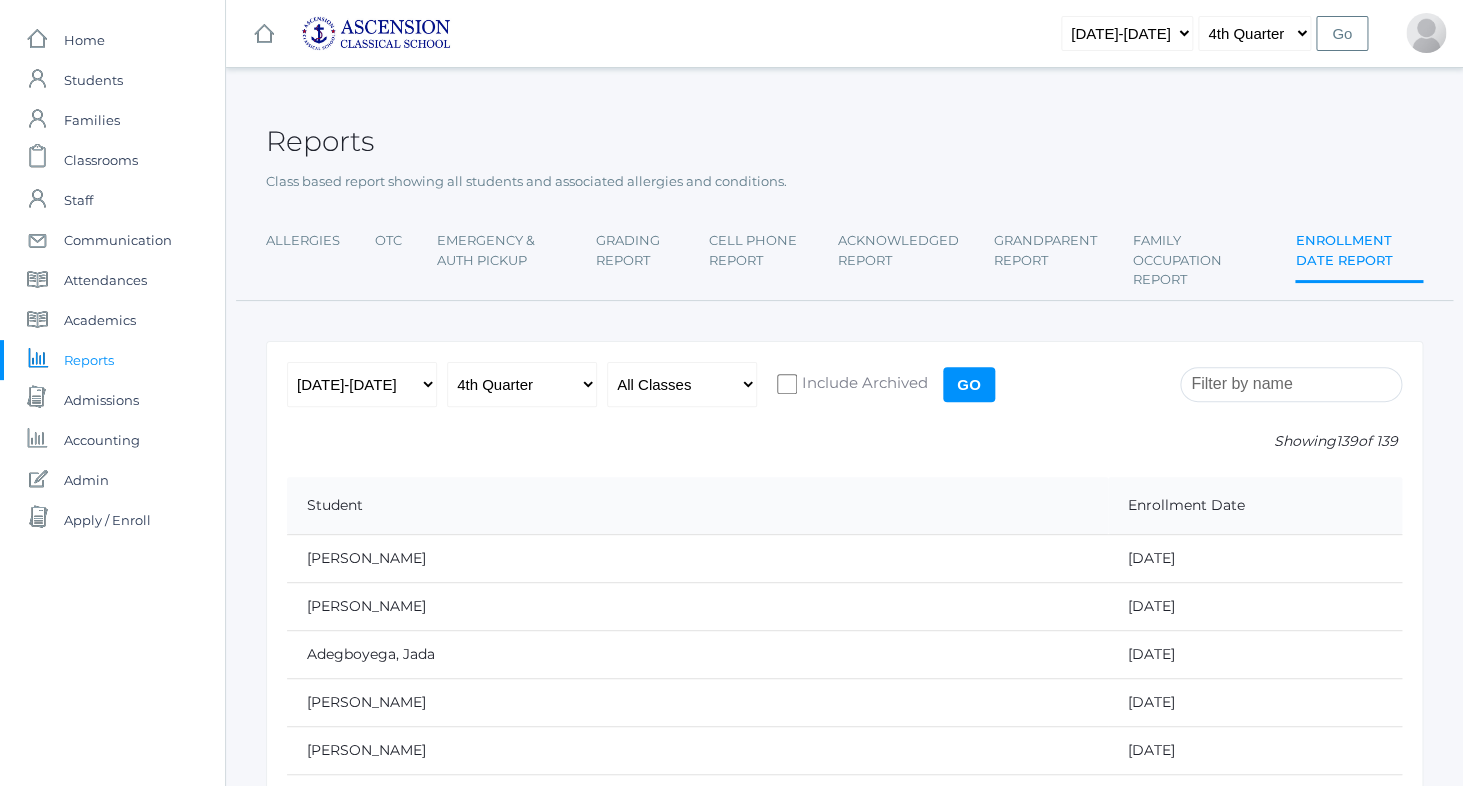 click on "Go" at bounding box center [969, 384] 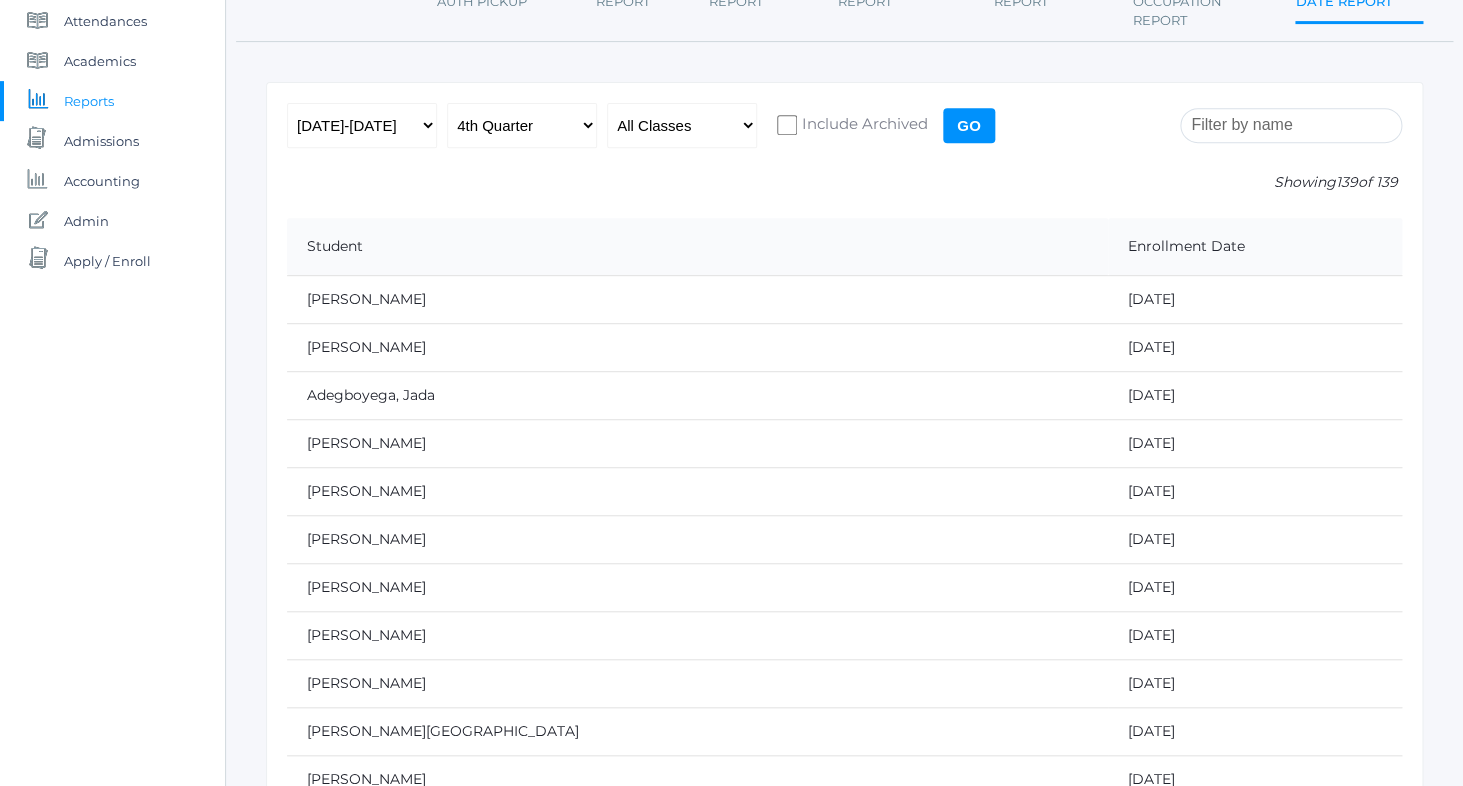 scroll, scrollTop: 0, scrollLeft: 0, axis: both 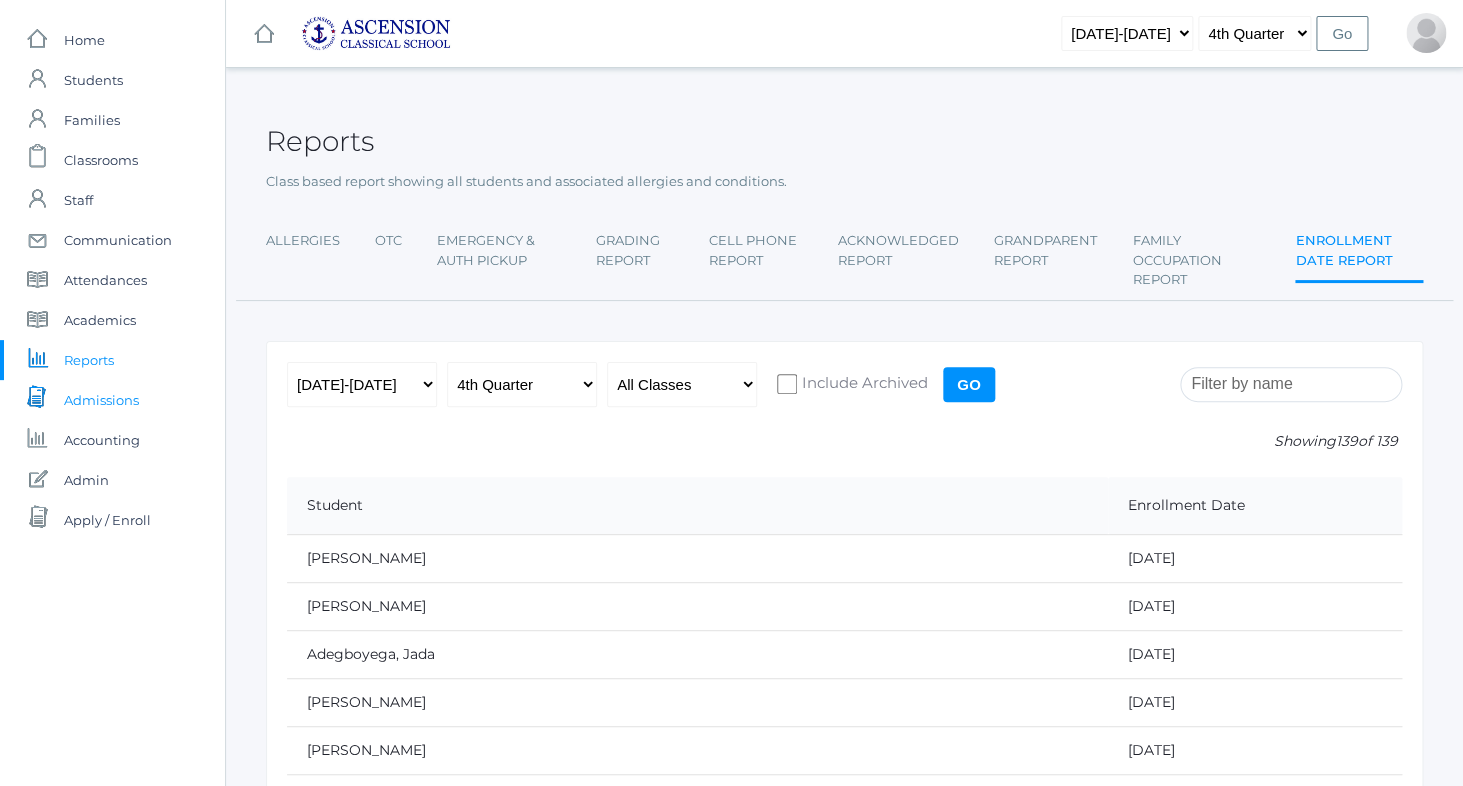 click on "Admissions" at bounding box center (101, 400) 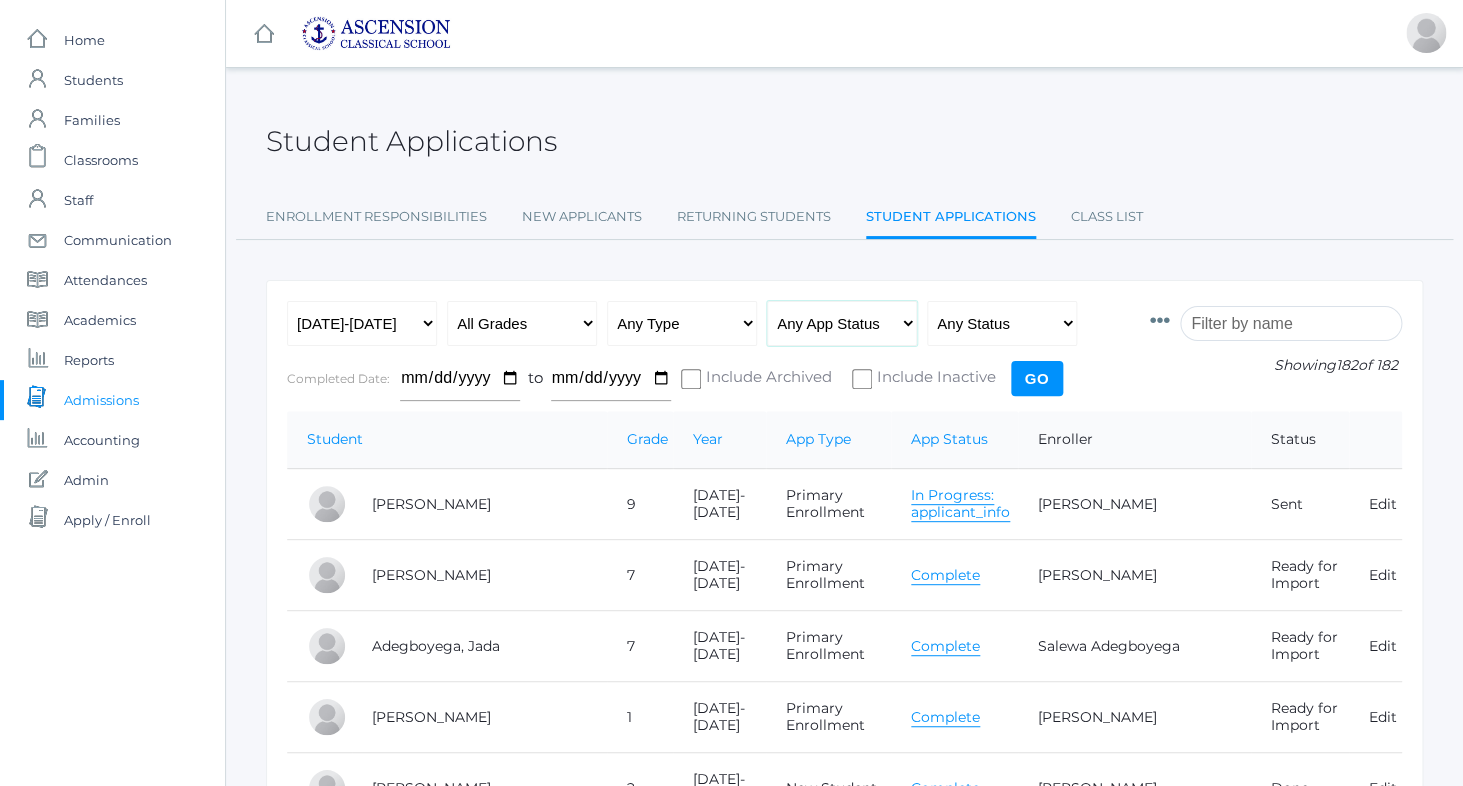 select on "complete" 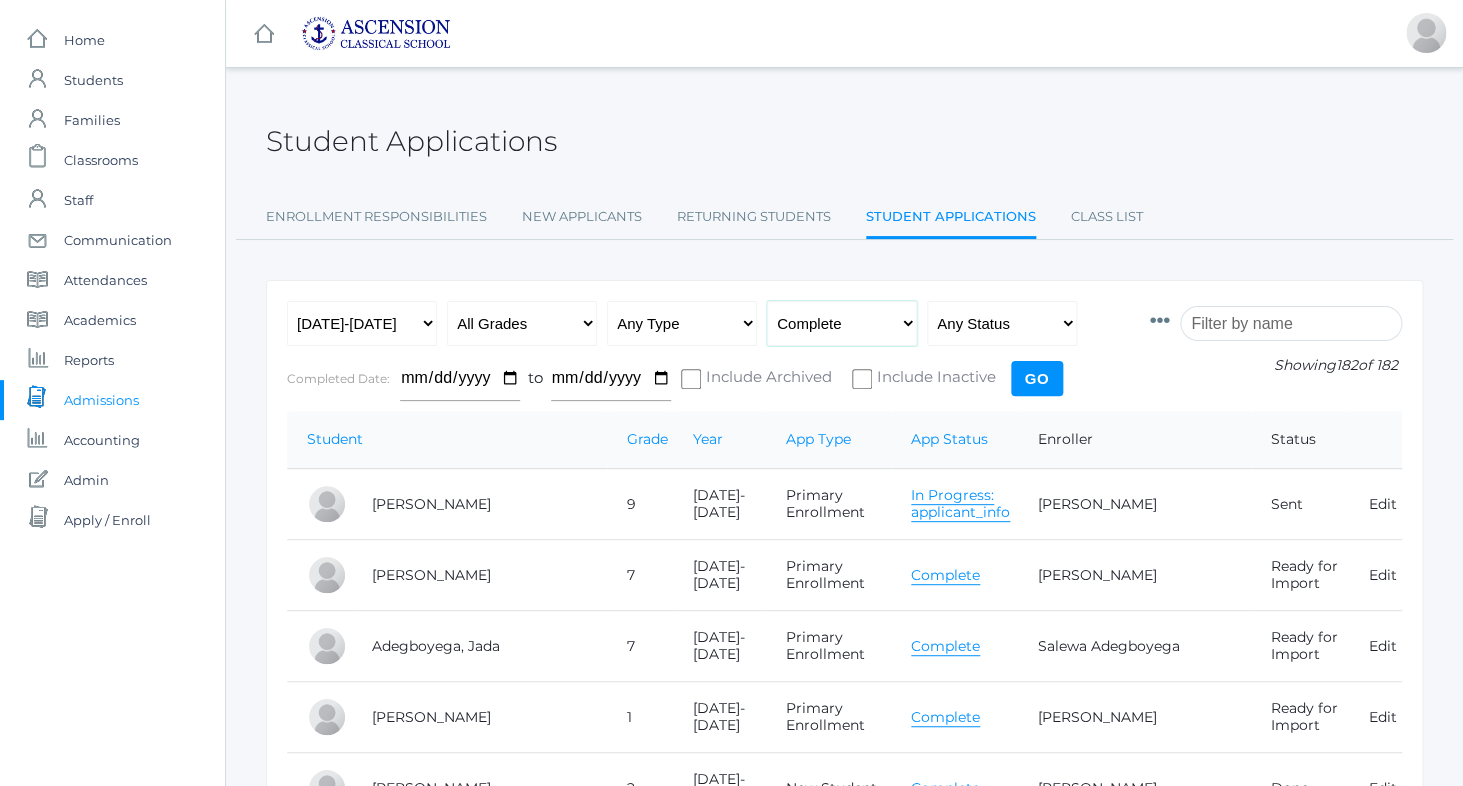 click on "Complete" at bounding box center [0, 0] 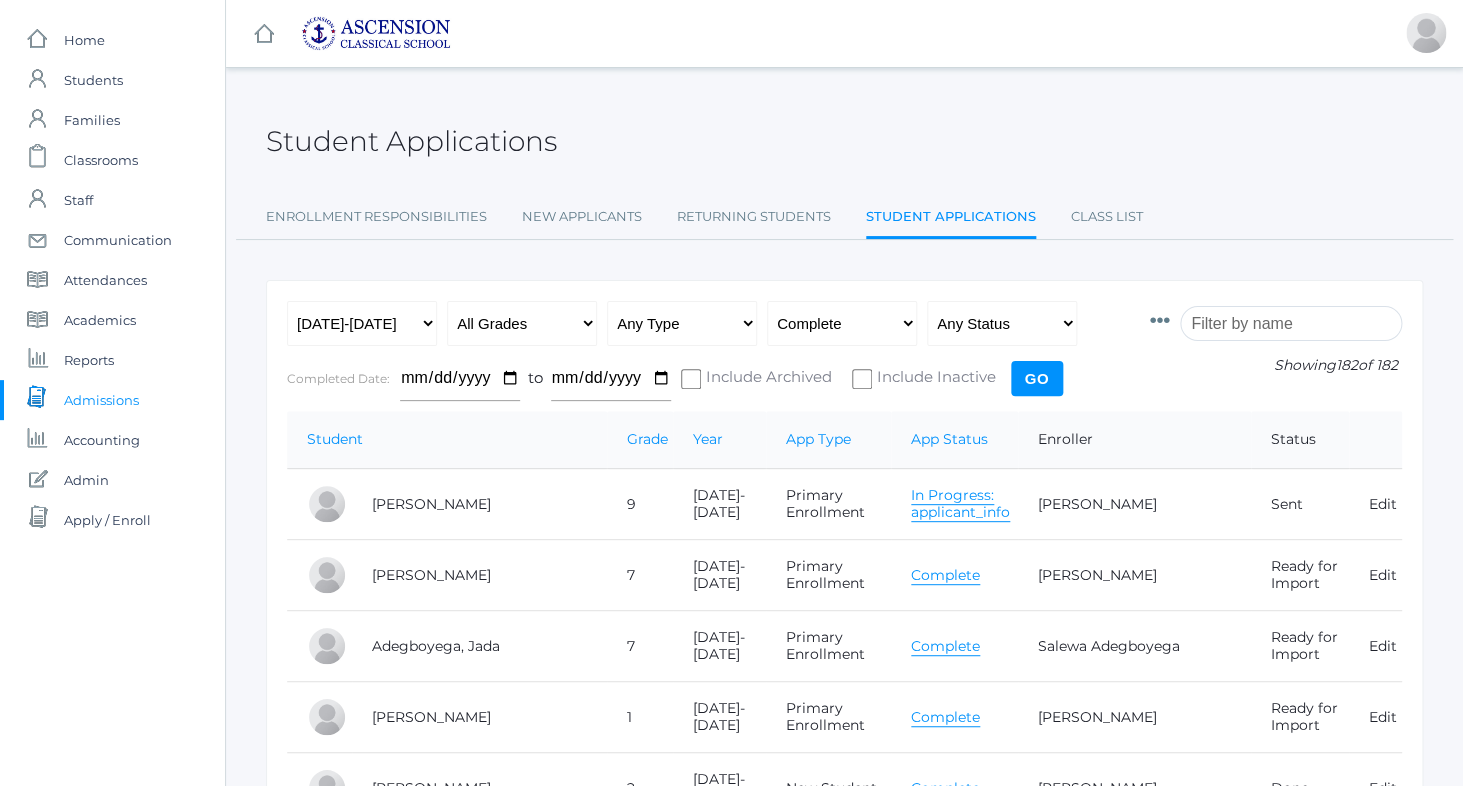 click on "Go" at bounding box center (1037, 378) 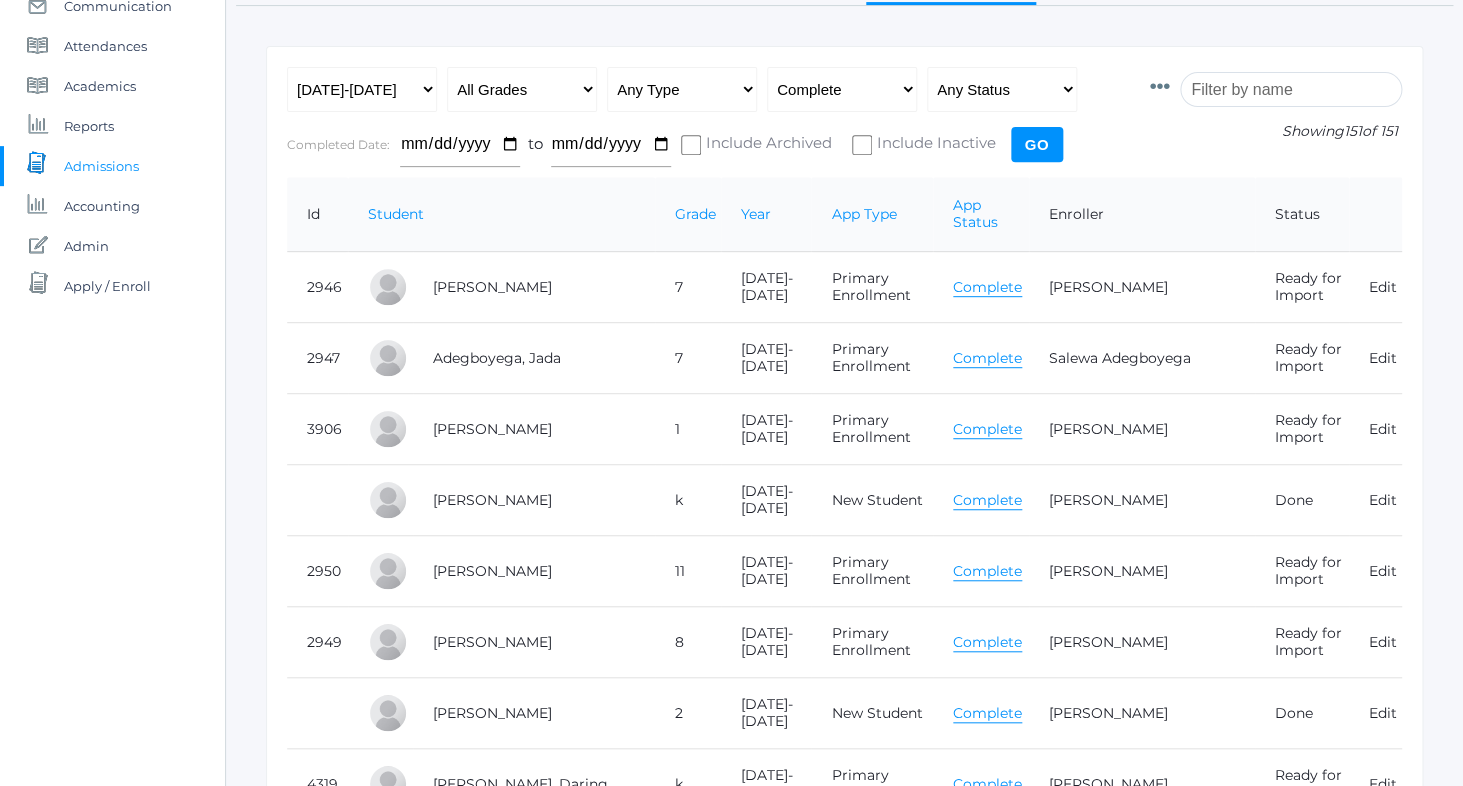 scroll, scrollTop: 0, scrollLeft: 0, axis: both 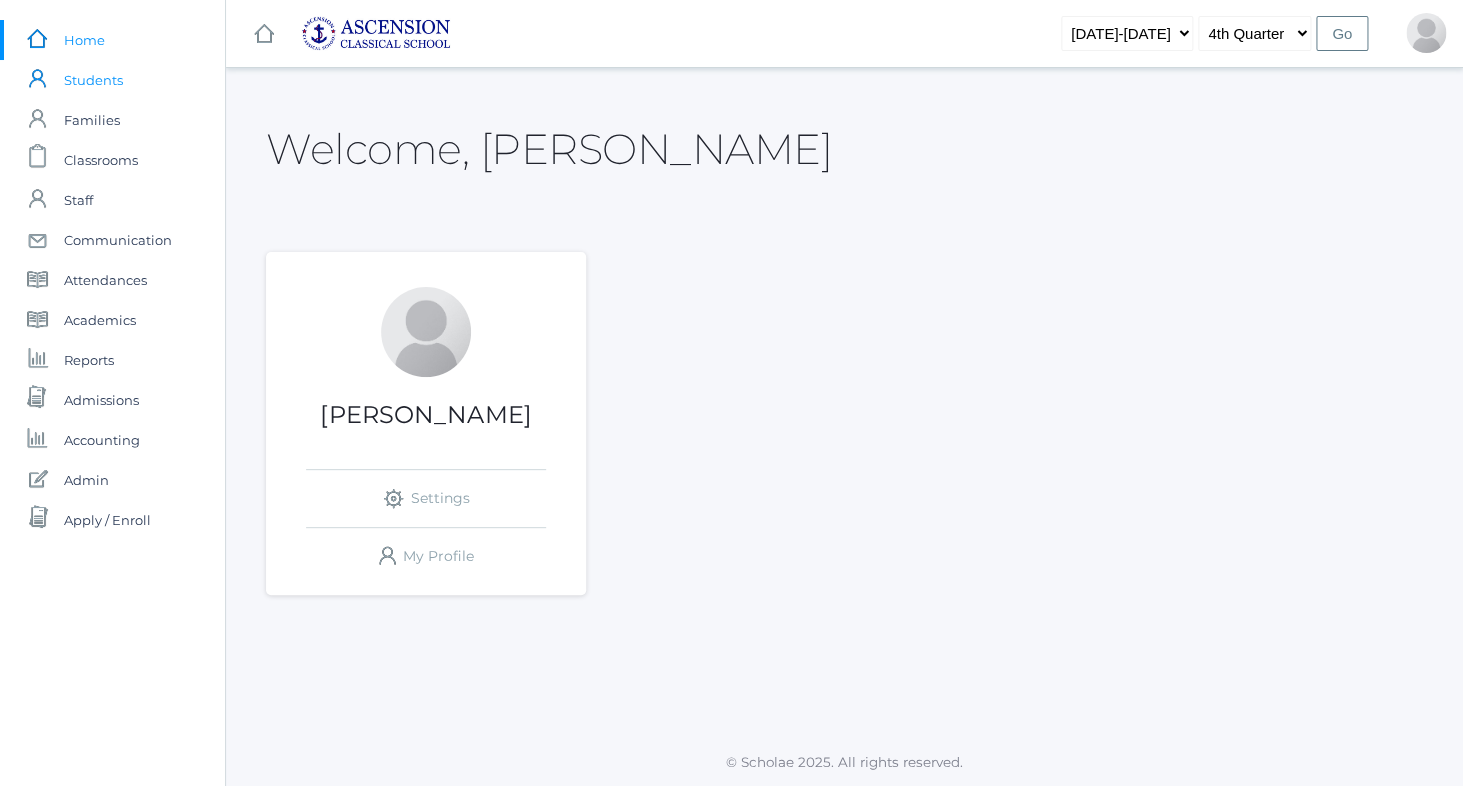 click on "Students" at bounding box center [93, 80] 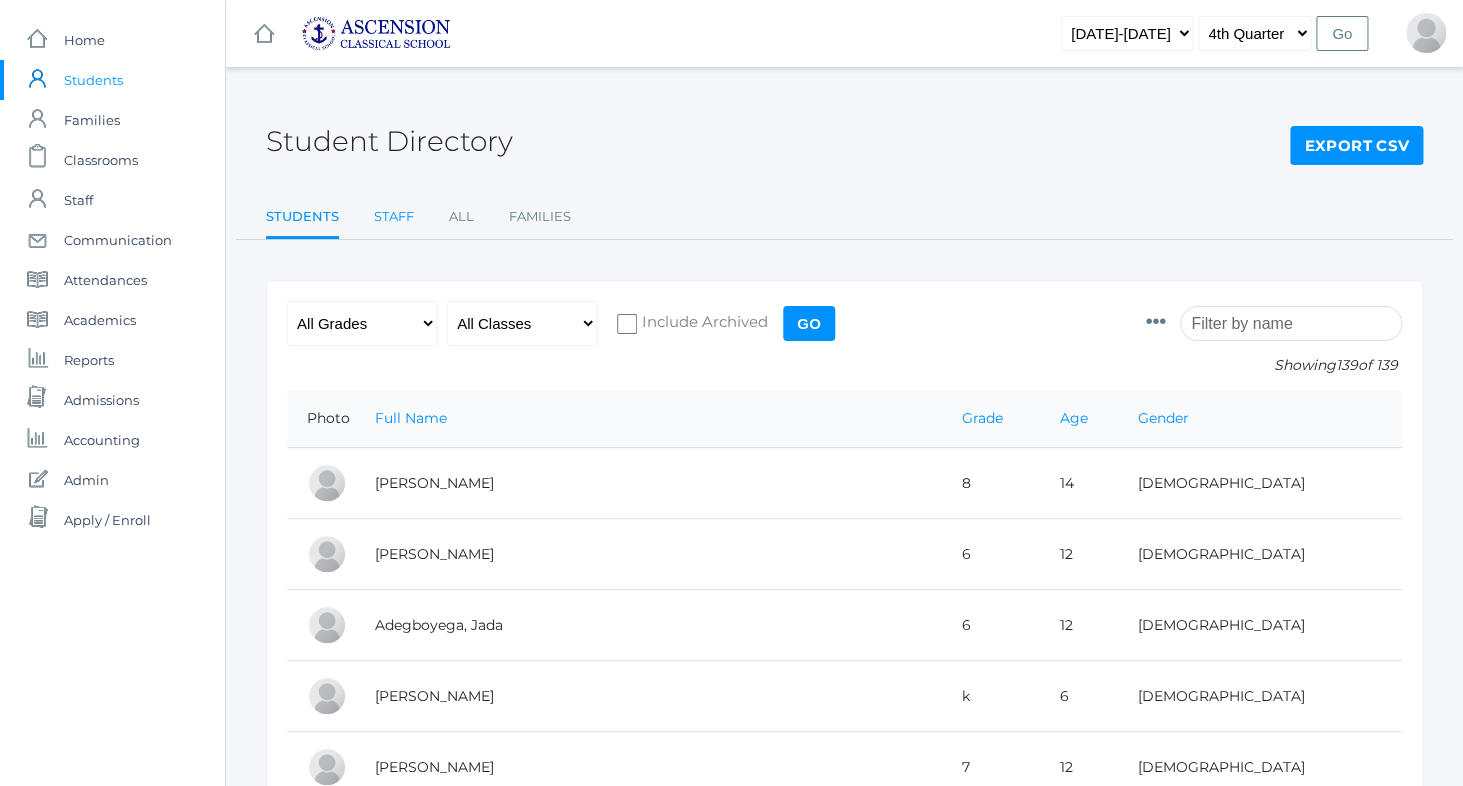 click on "Staff" at bounding box center [394, 217] 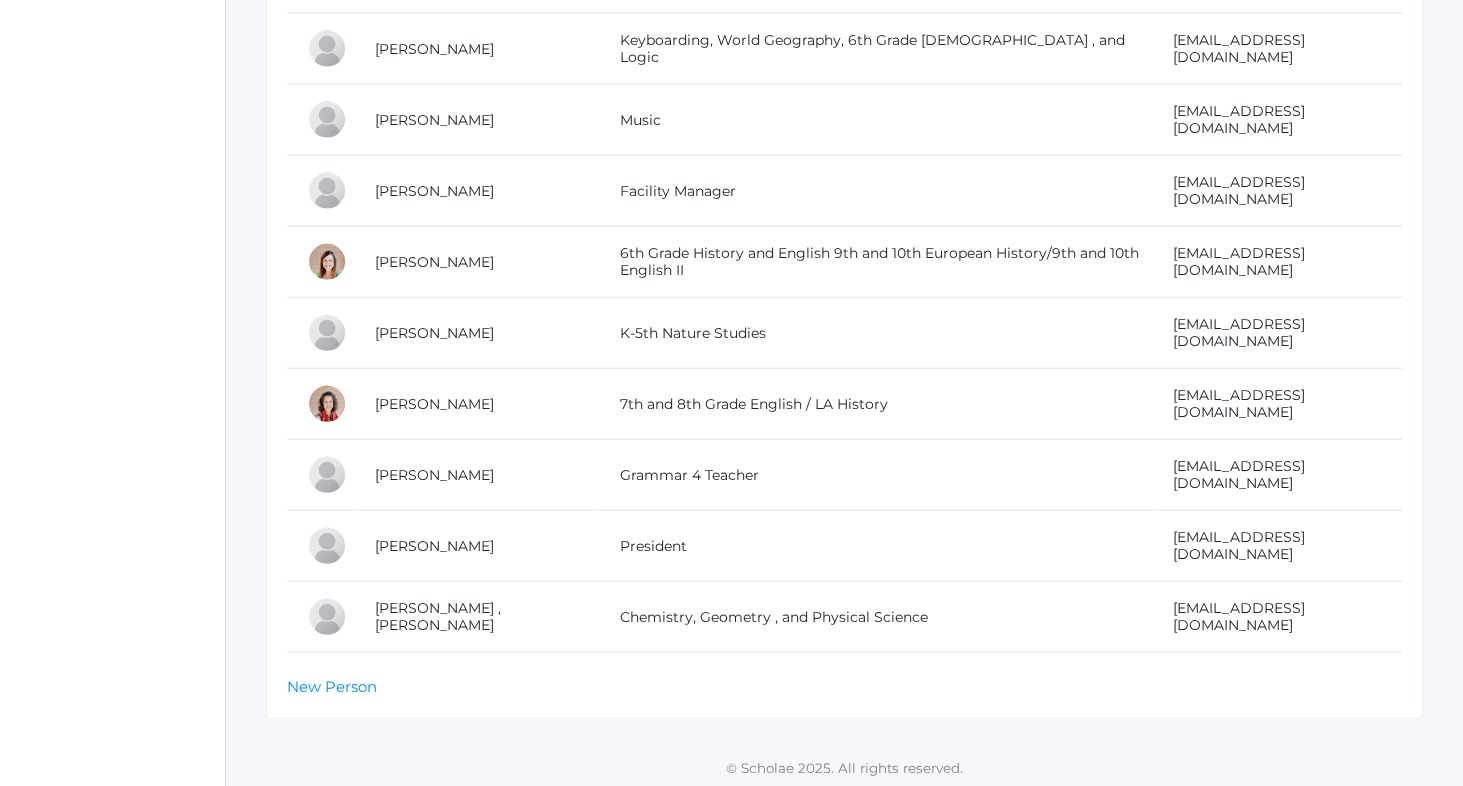 scroll, scrollTop: 1576, scrollLeft: 0, axis: vertical 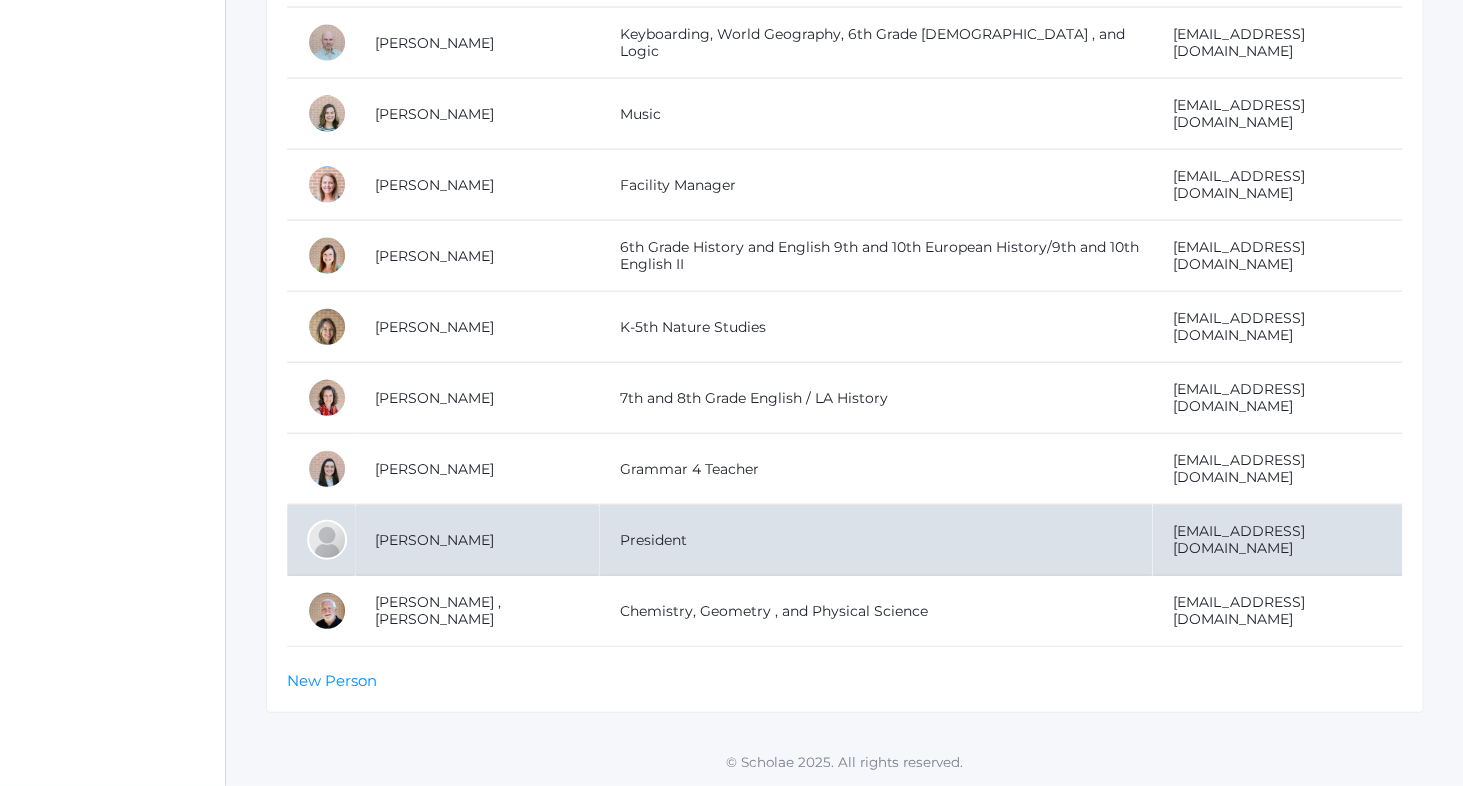 click at bounding box center (327, 540) 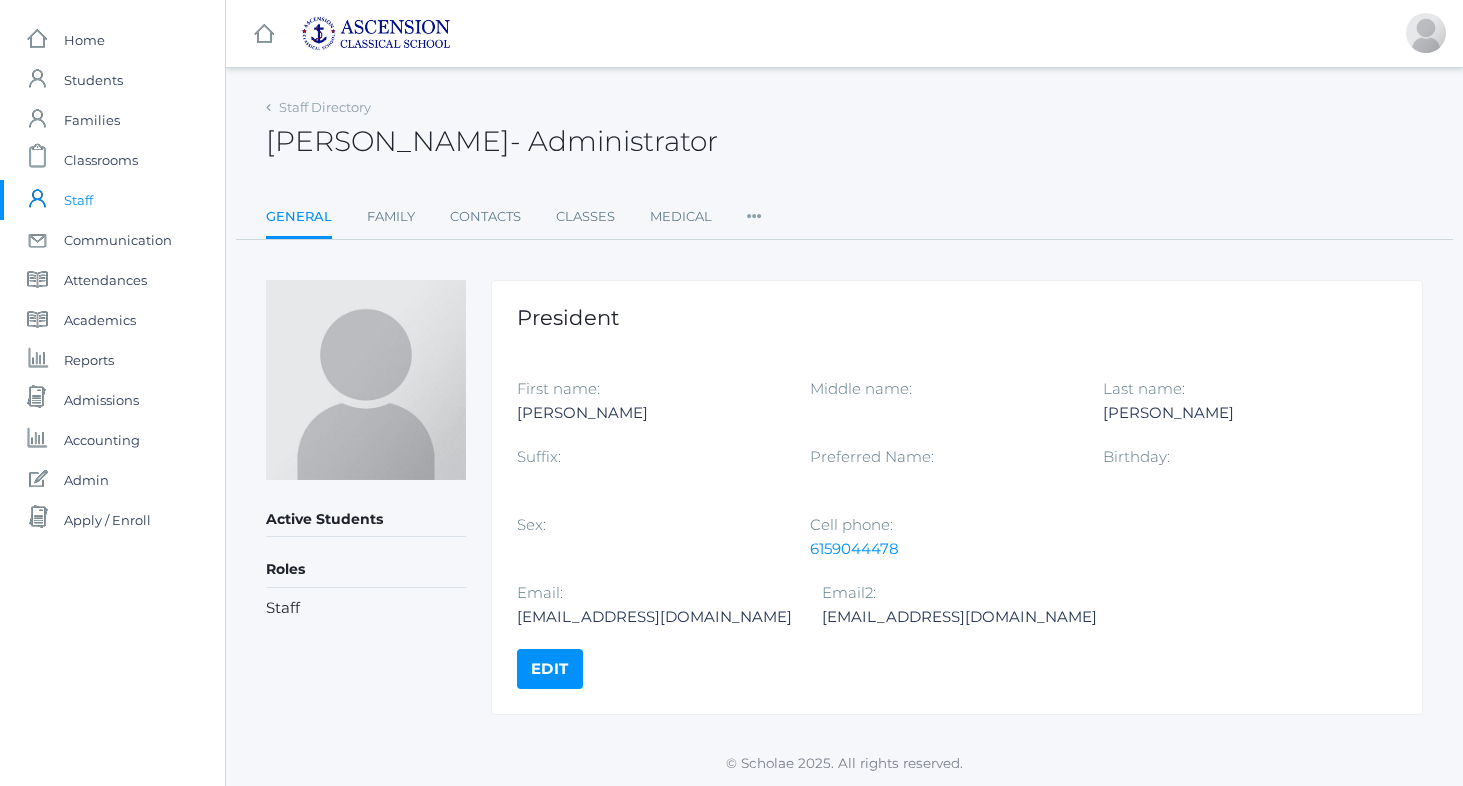 scroll, scrollTop: 0, scrollLeft: 0, axis: both 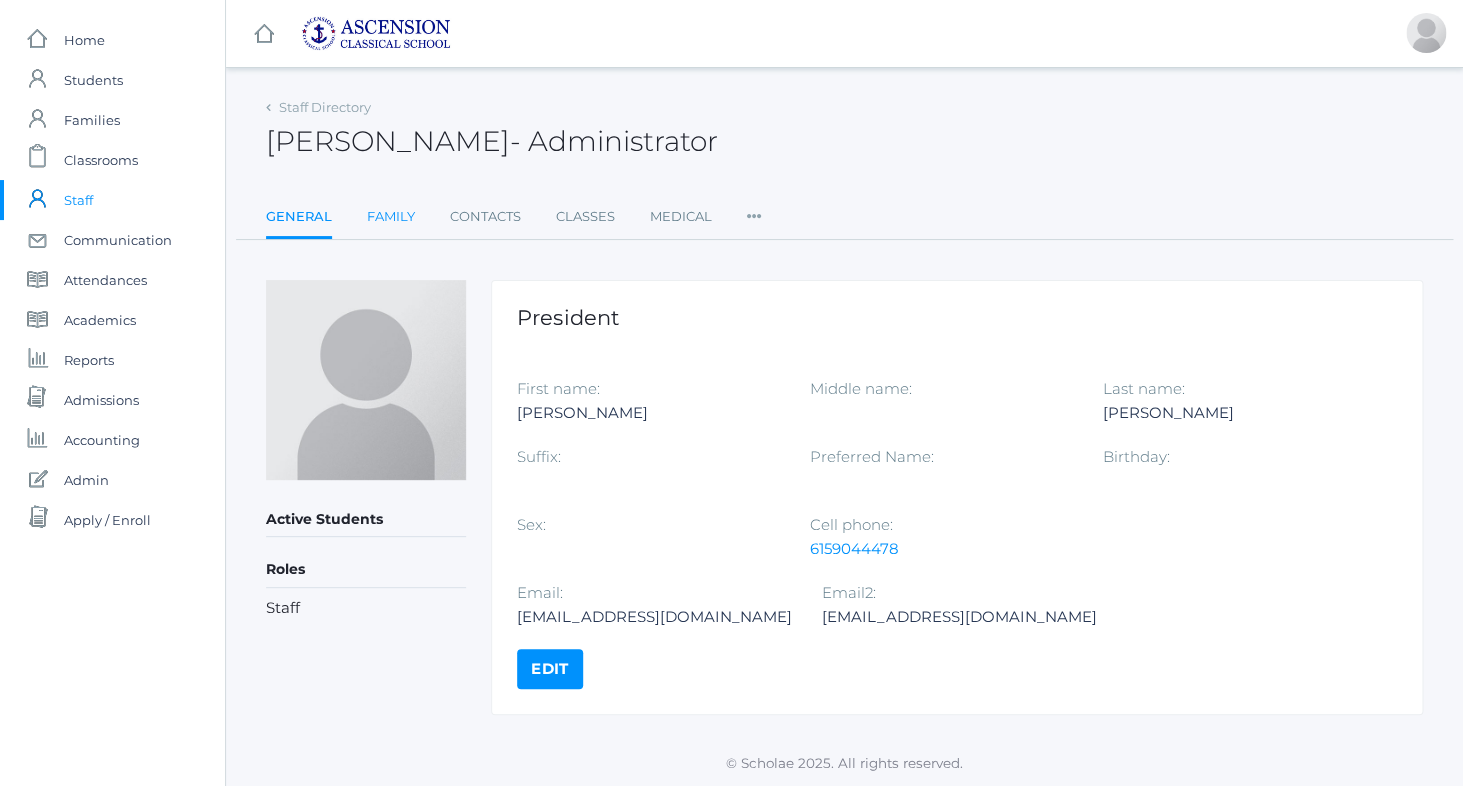 click on "Family" at bounding box center [391, 217] 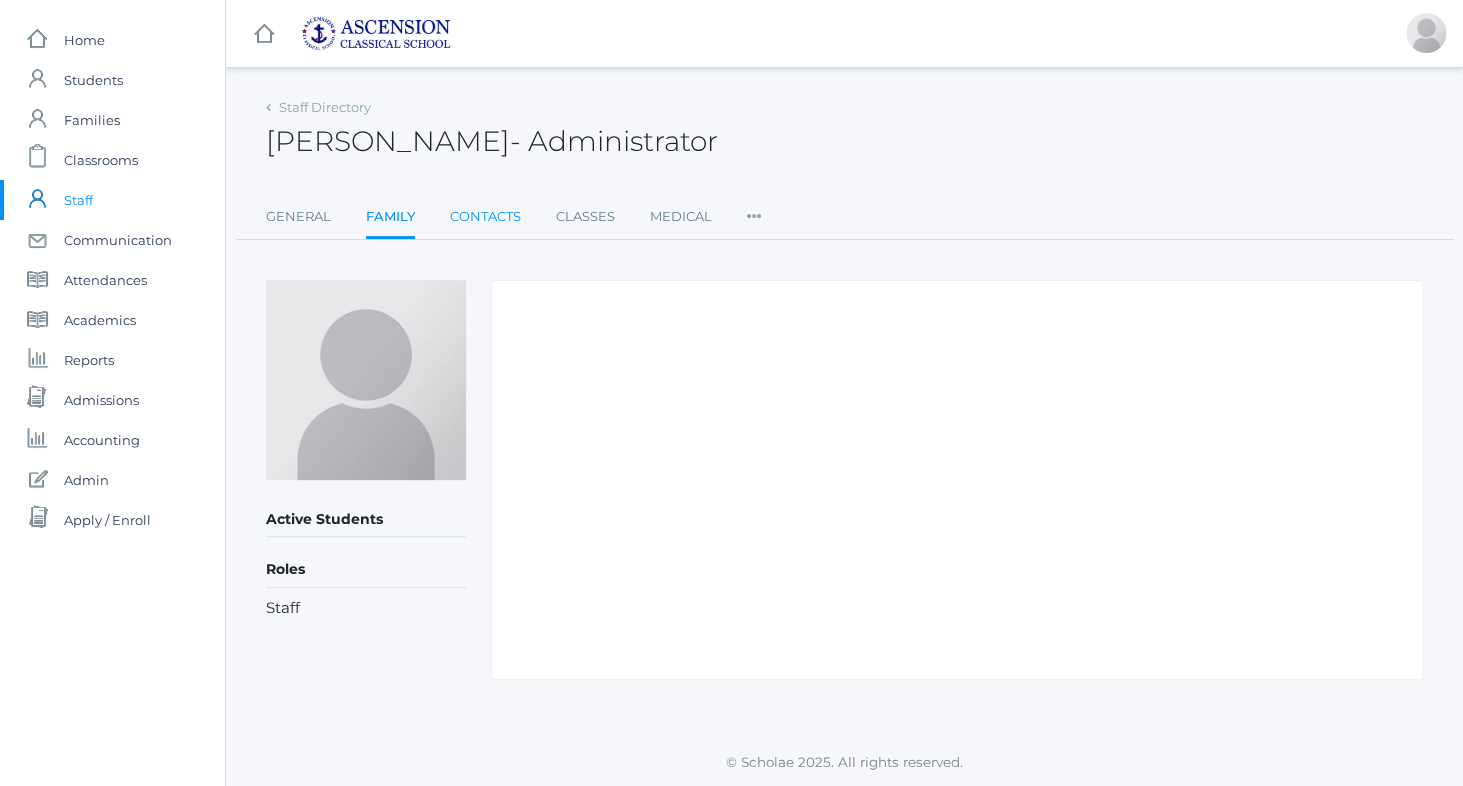 click on "Contacts" at bounding box center [485, 217] 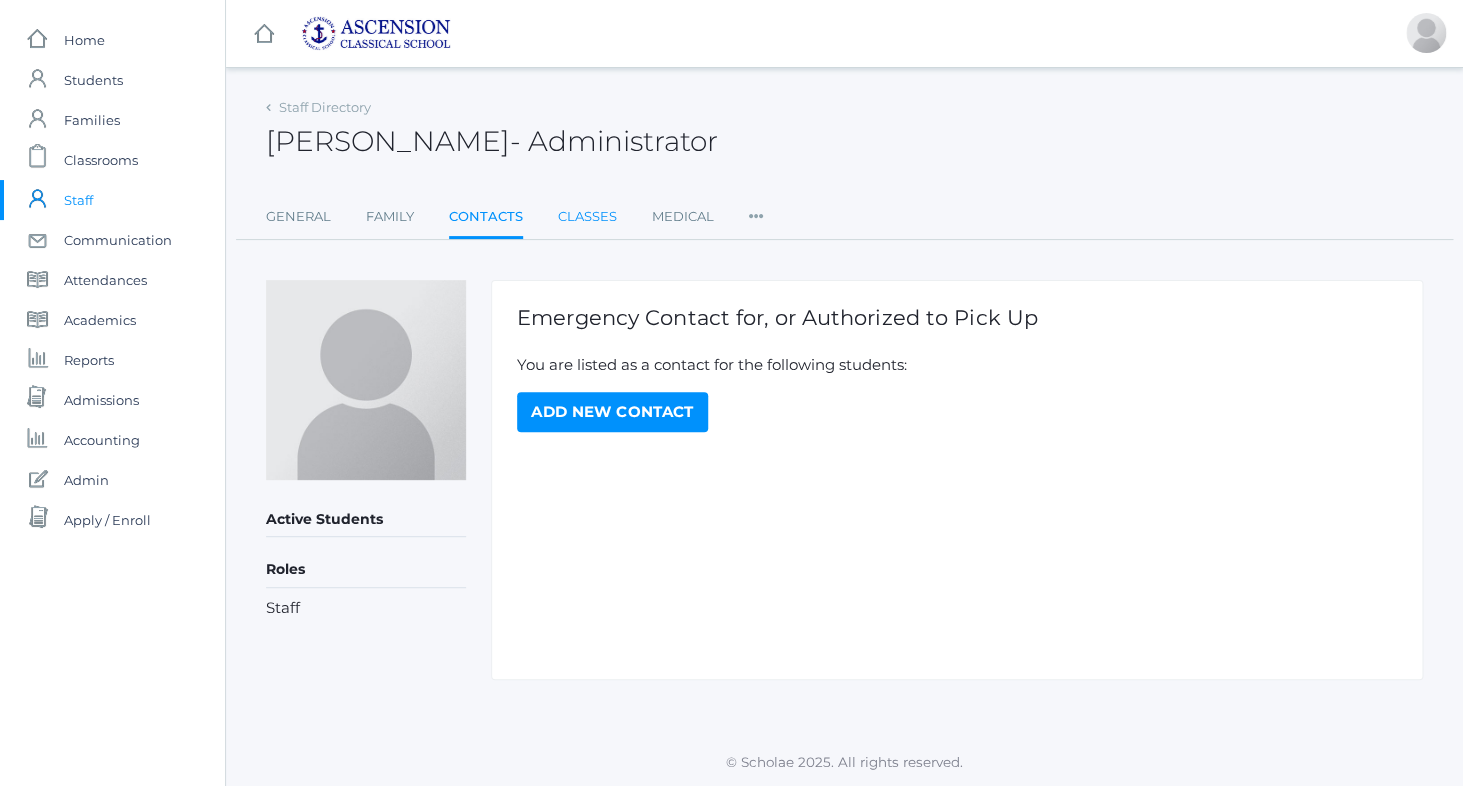 click on "Classes" at bounding box center [587, 217] 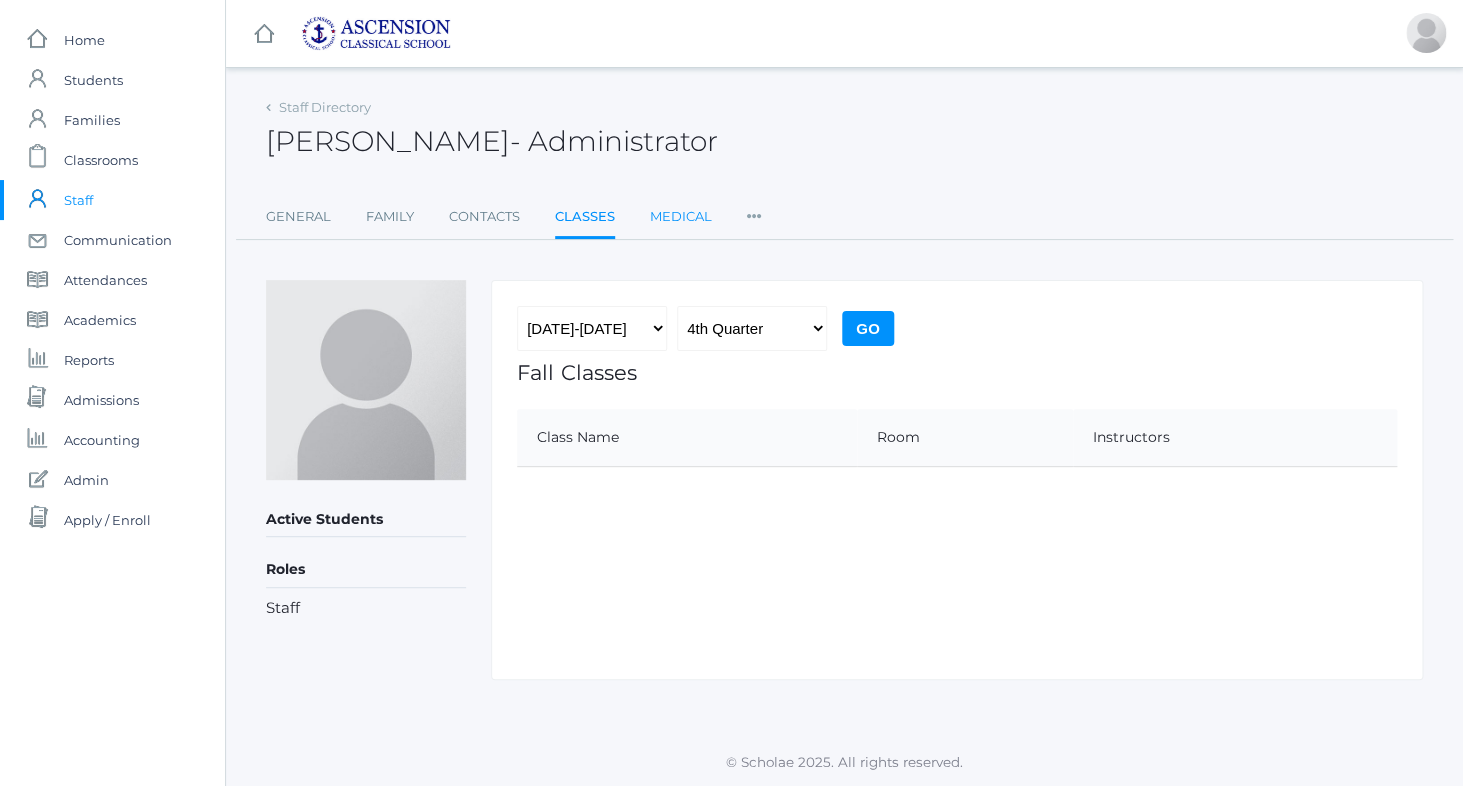 click on "Medical" at bounding box center (681, 217) 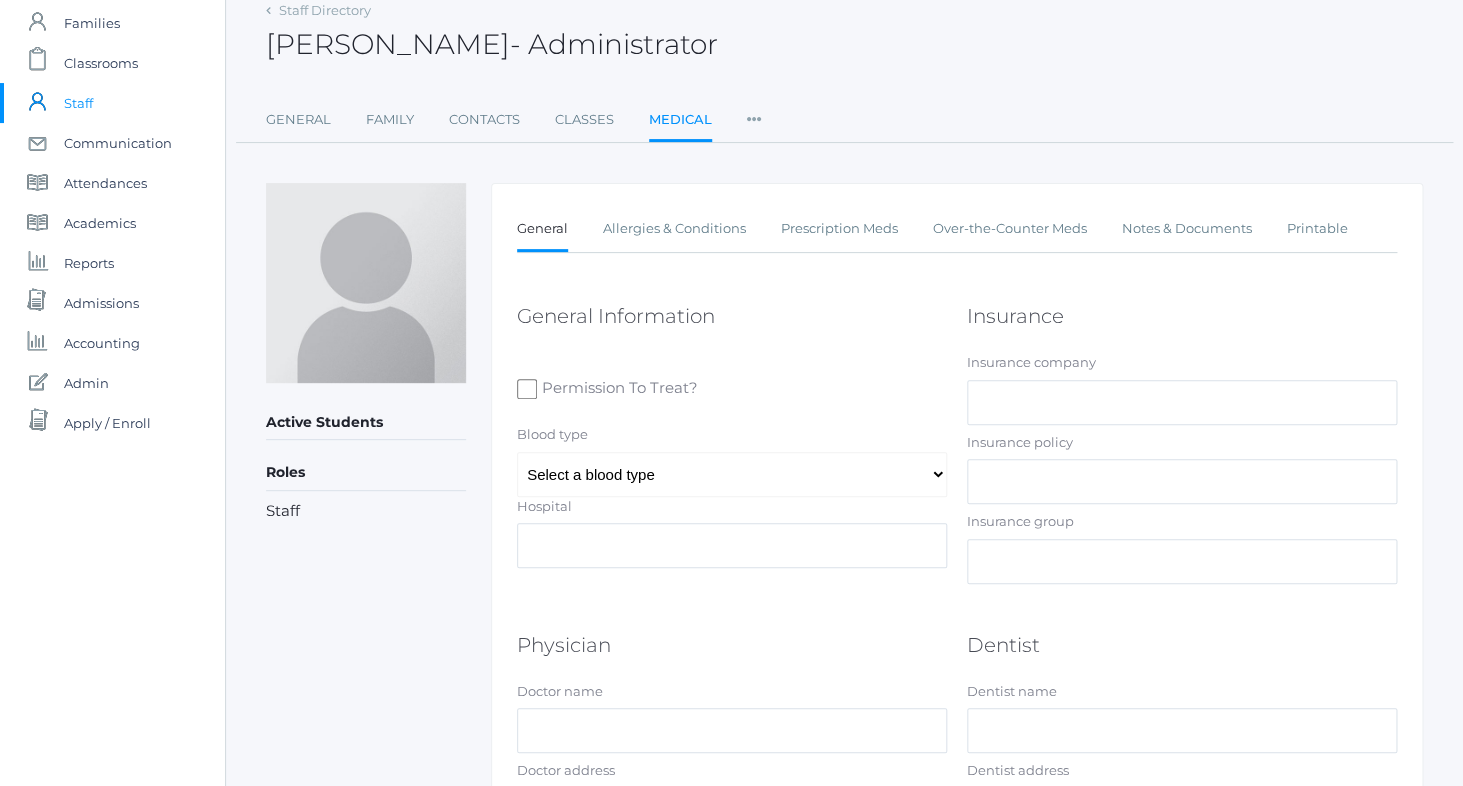 scroll, scrollTop: 0, scrollLeft: 0, axis: both 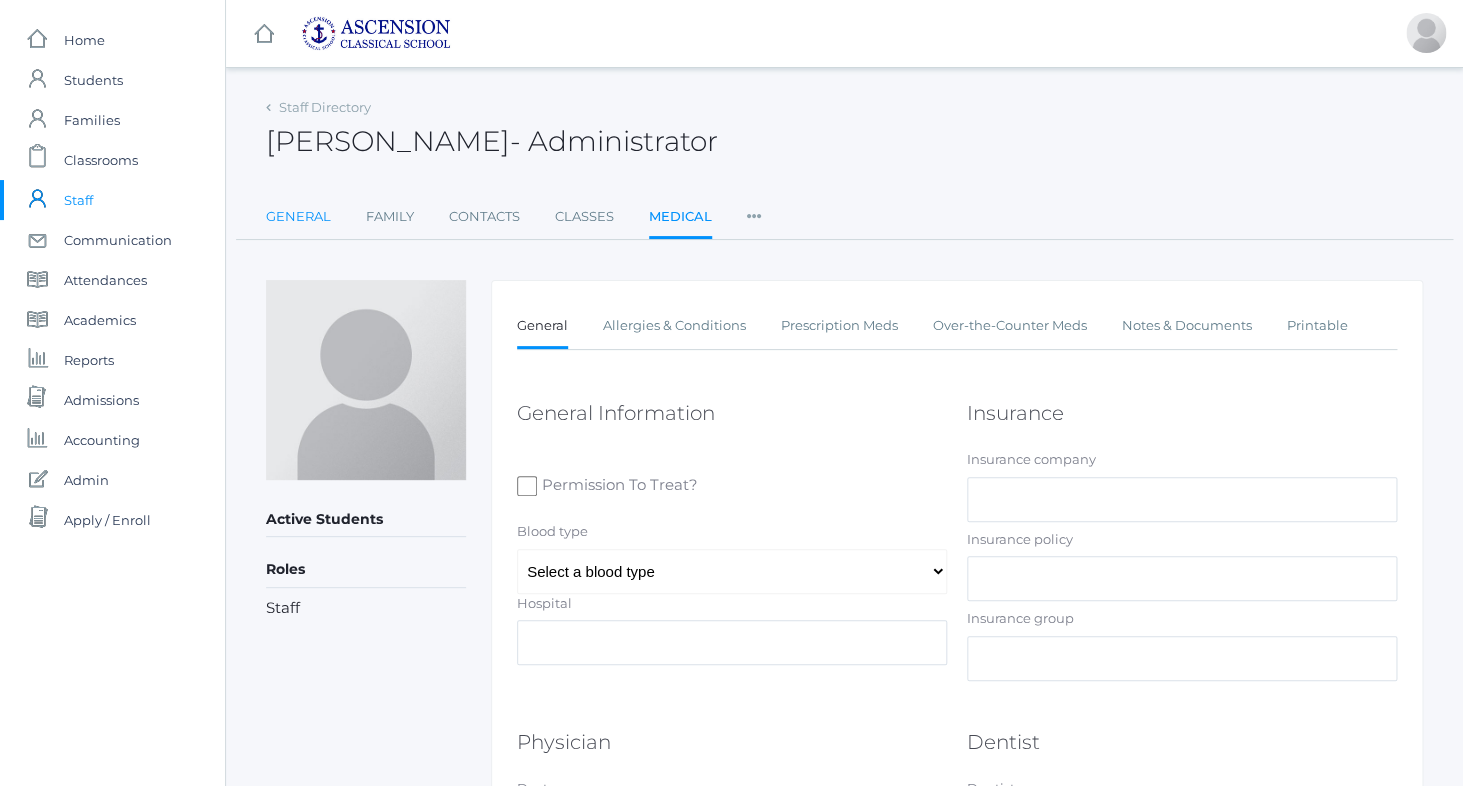 click on "General" at bounding box center (298, 217) 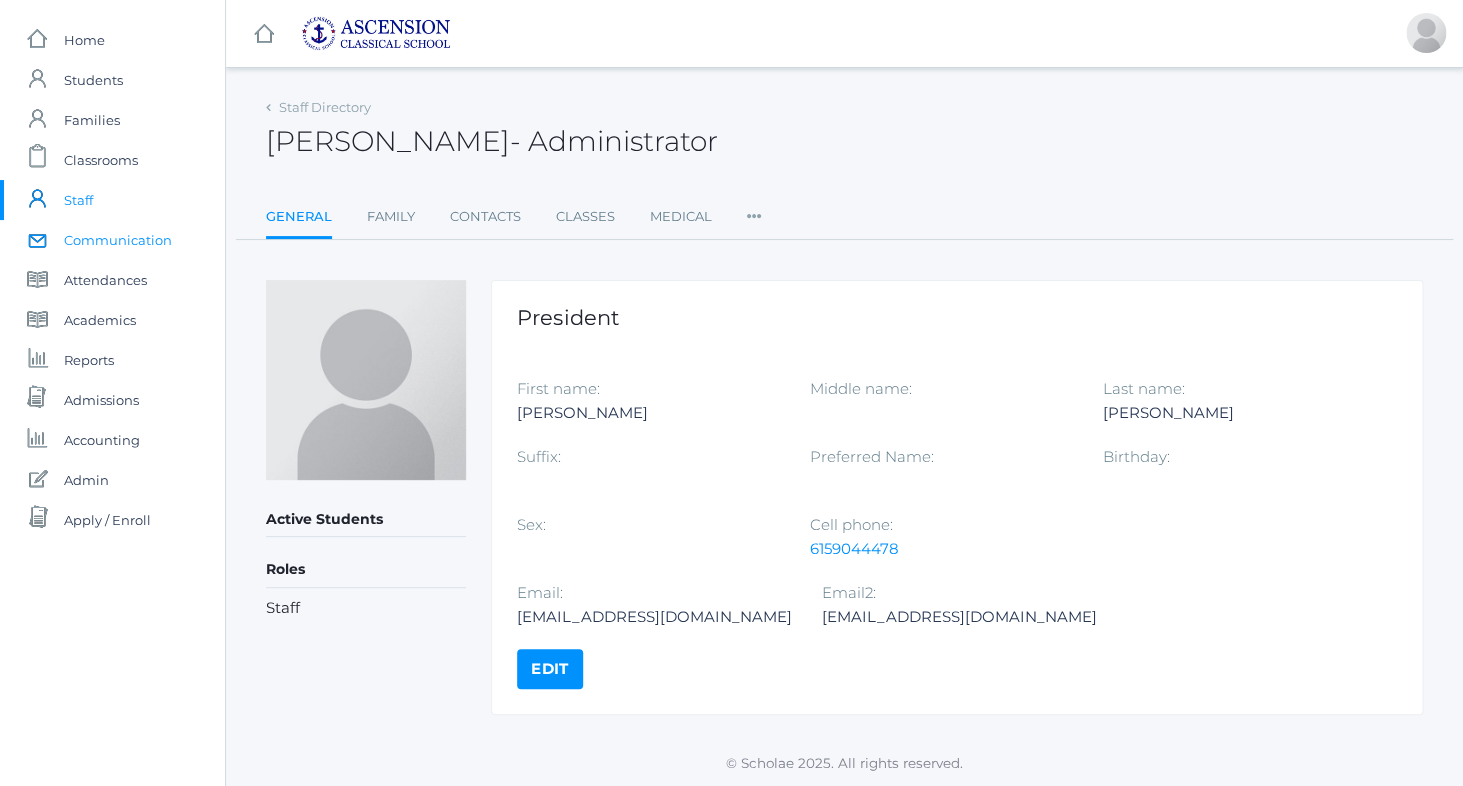 click on "Communication" at bounding box center [118, 240] 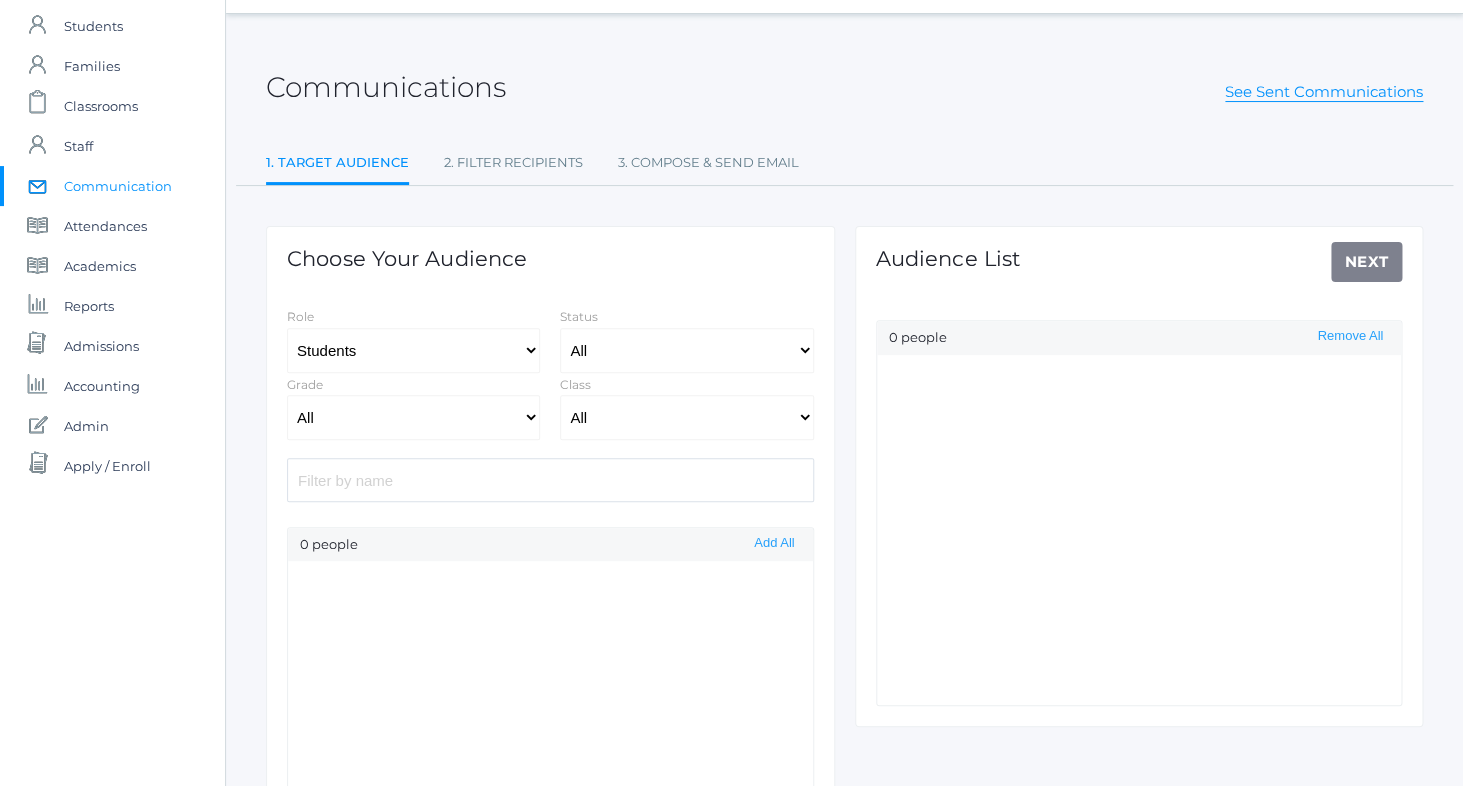 scroll, scrollTop: 75, scrollLeft: 0, axis: vertical 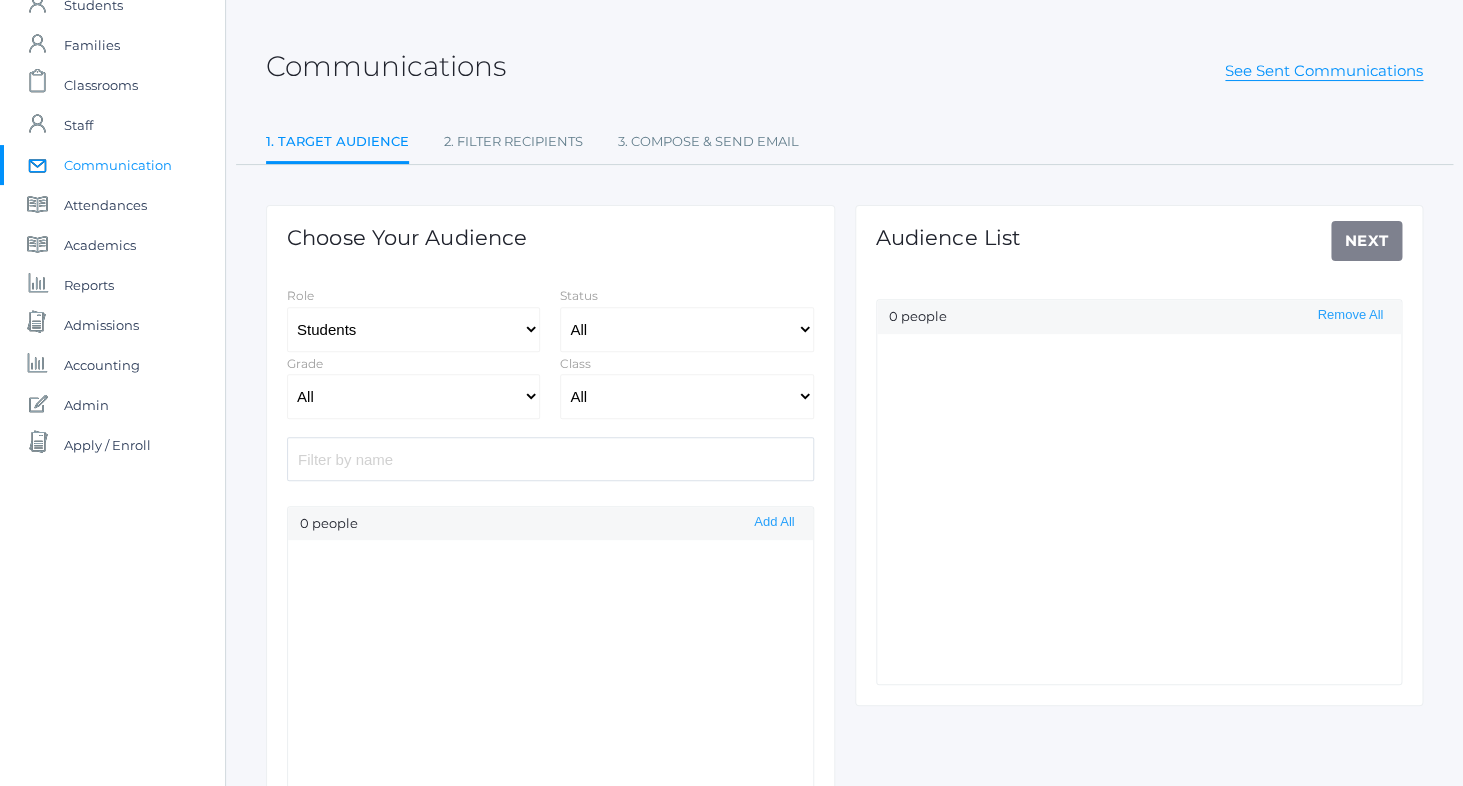 select on "Enrolled" 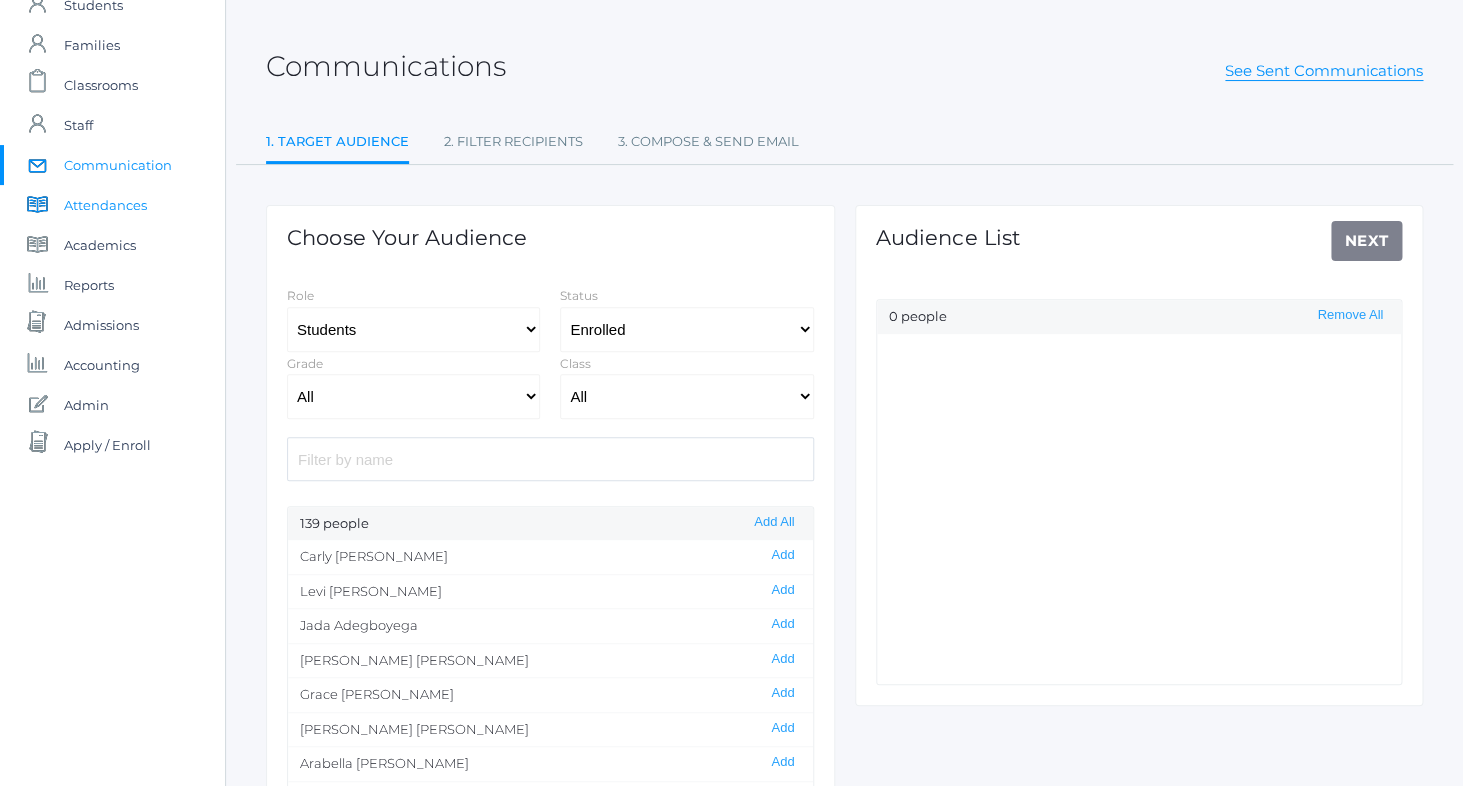 click on "Attendances" at bounding box center (105, 205) 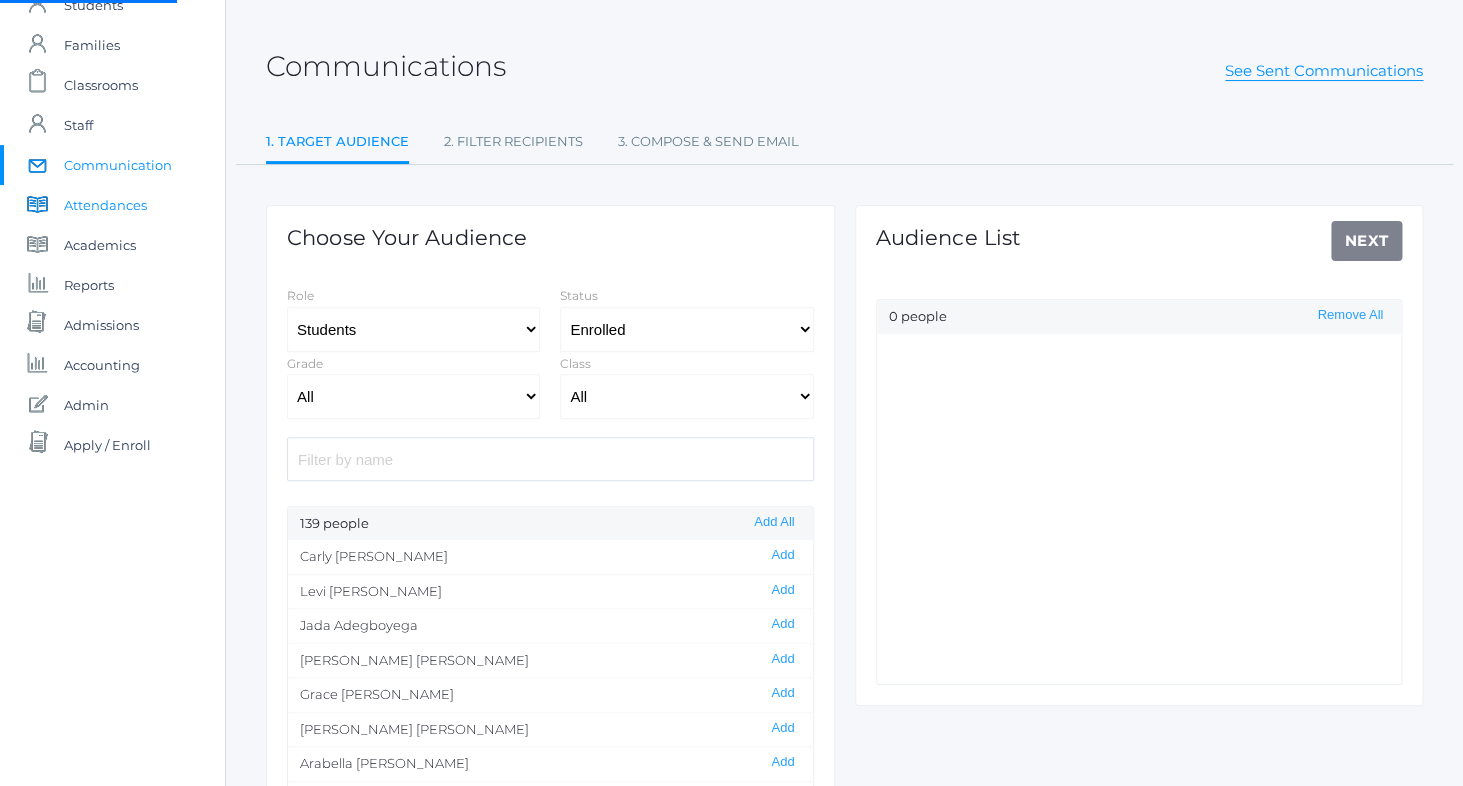 click on "Attendances" at bounding box center (105, 205) 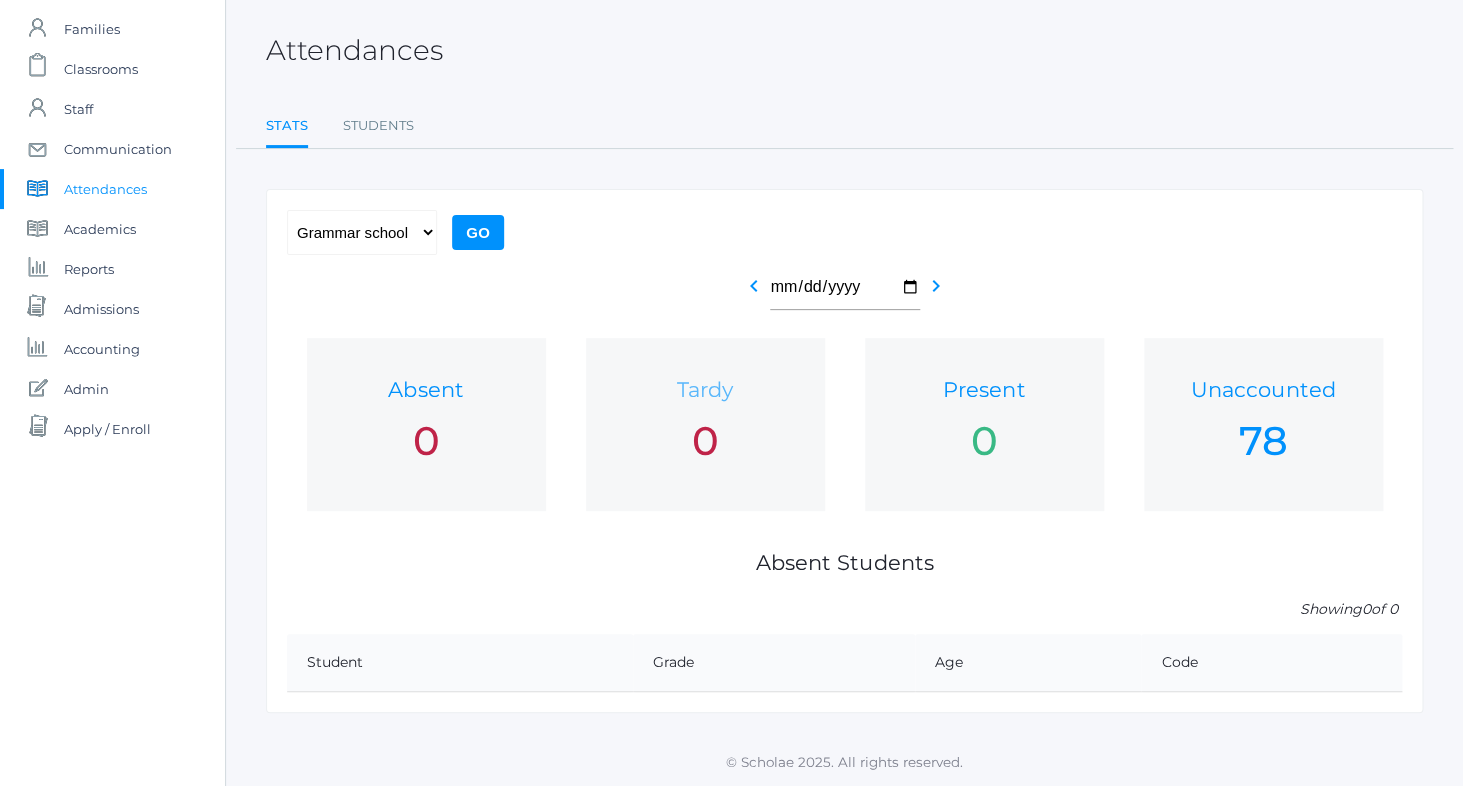 scroll, scrollTop: 0, scrollLeft: 0, axis: both 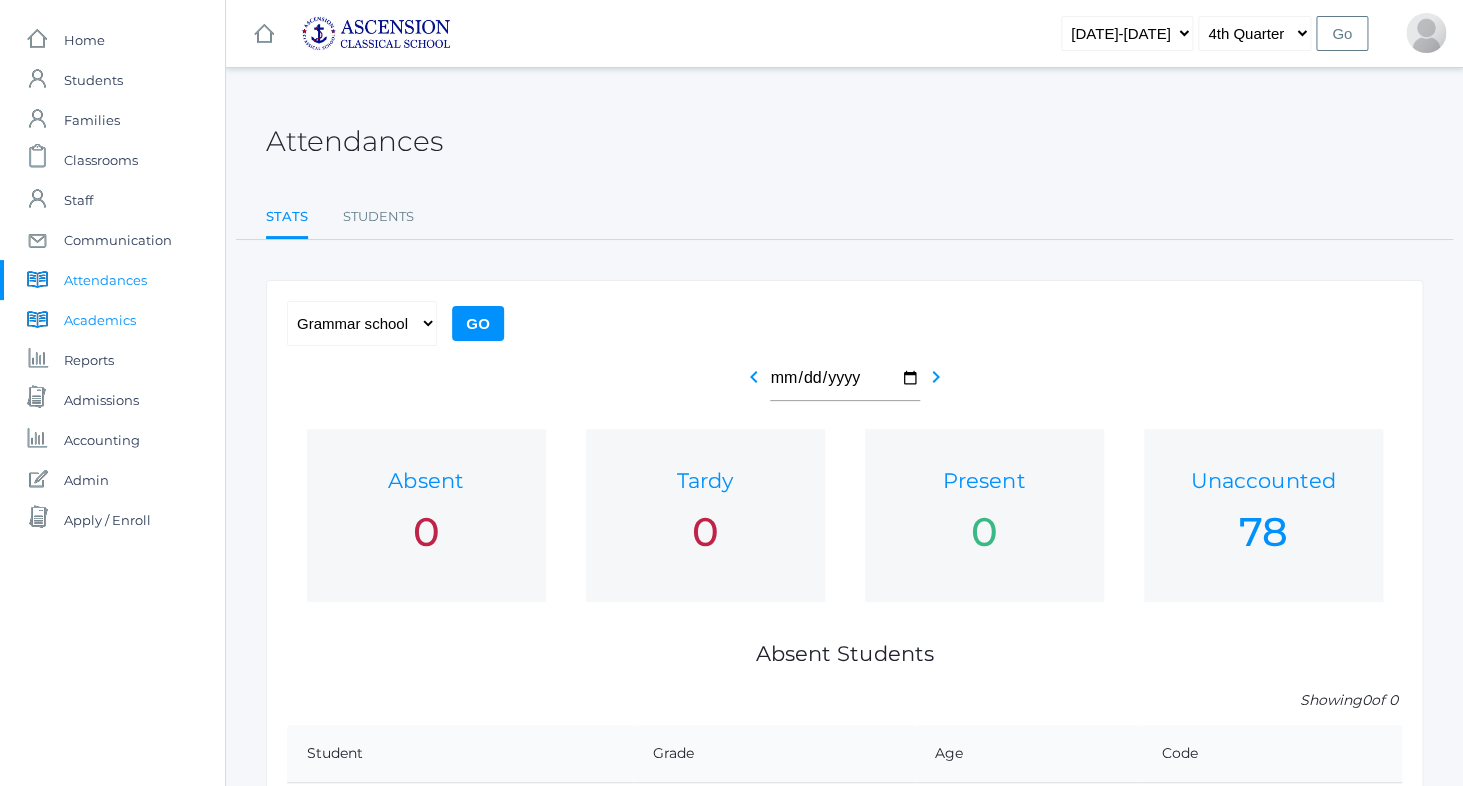 click on "Academics" at bounding box center (100, 320) 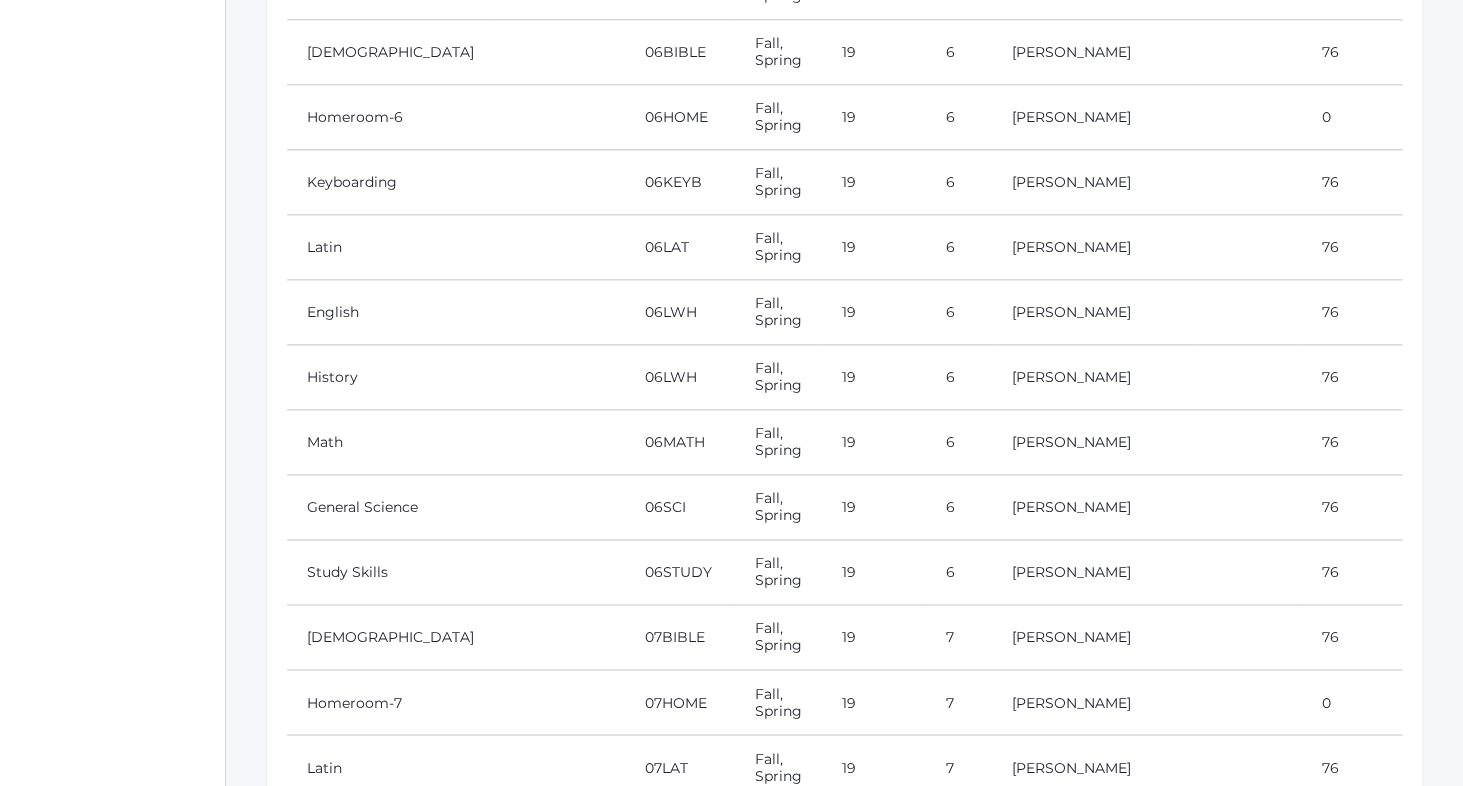 scroll, scrollTop: 0, scrollLeft: 0, axis: both 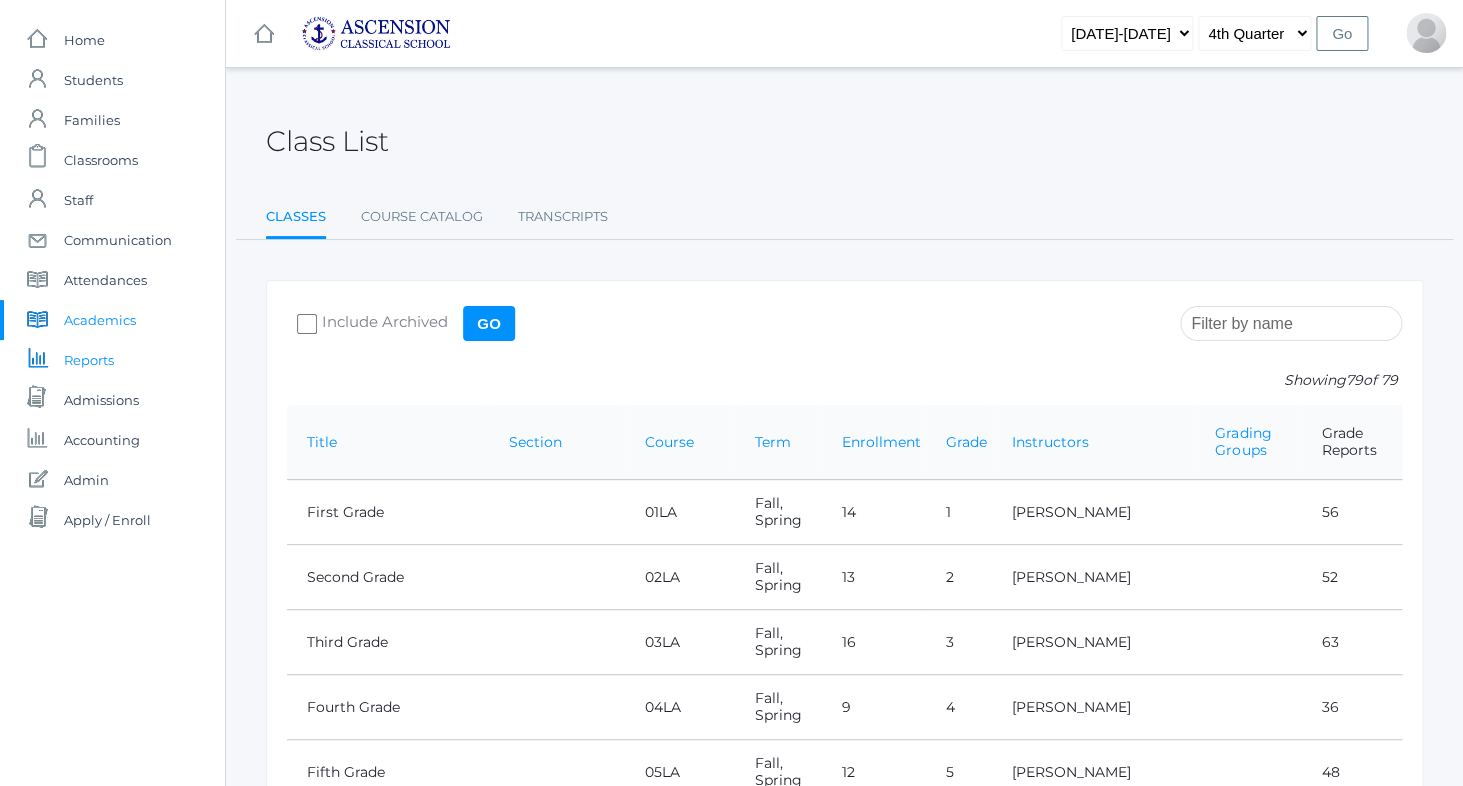 click on "Reports" at bounding box center [89, 360] 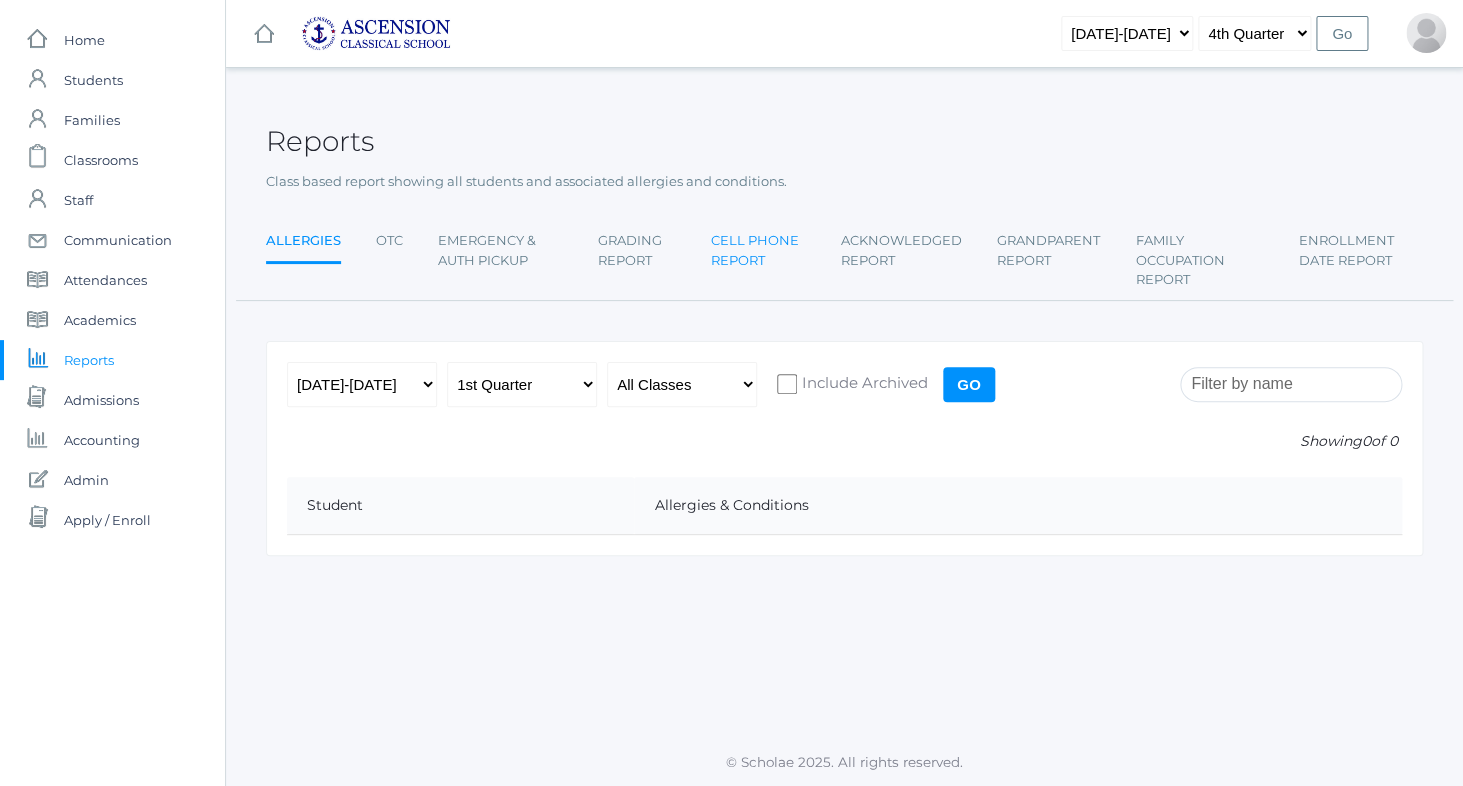 click on "Cell Phone Report" at bounding box center [758, 250] 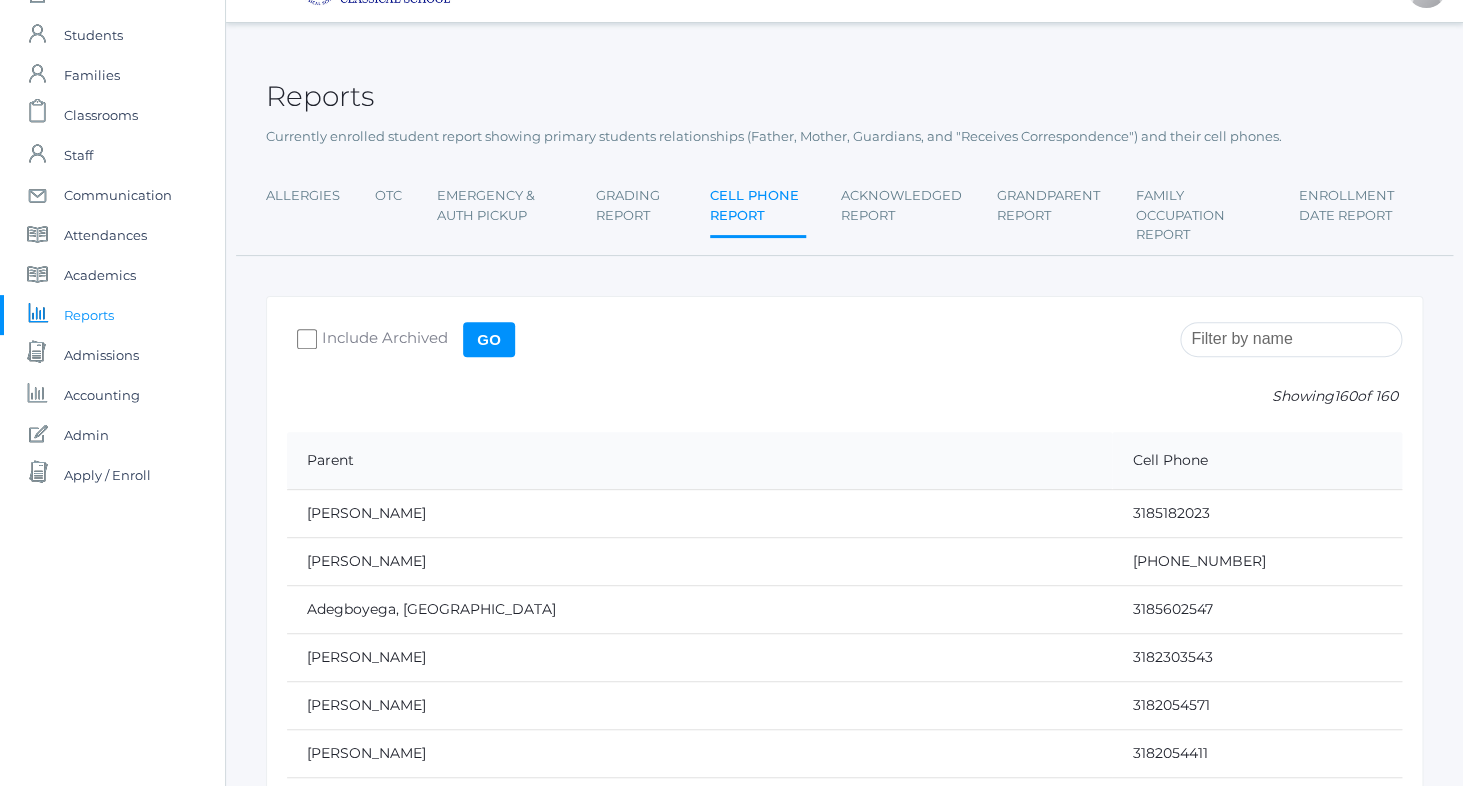scroll, scrollTop: 0, scrollLeft: 0, axis: both 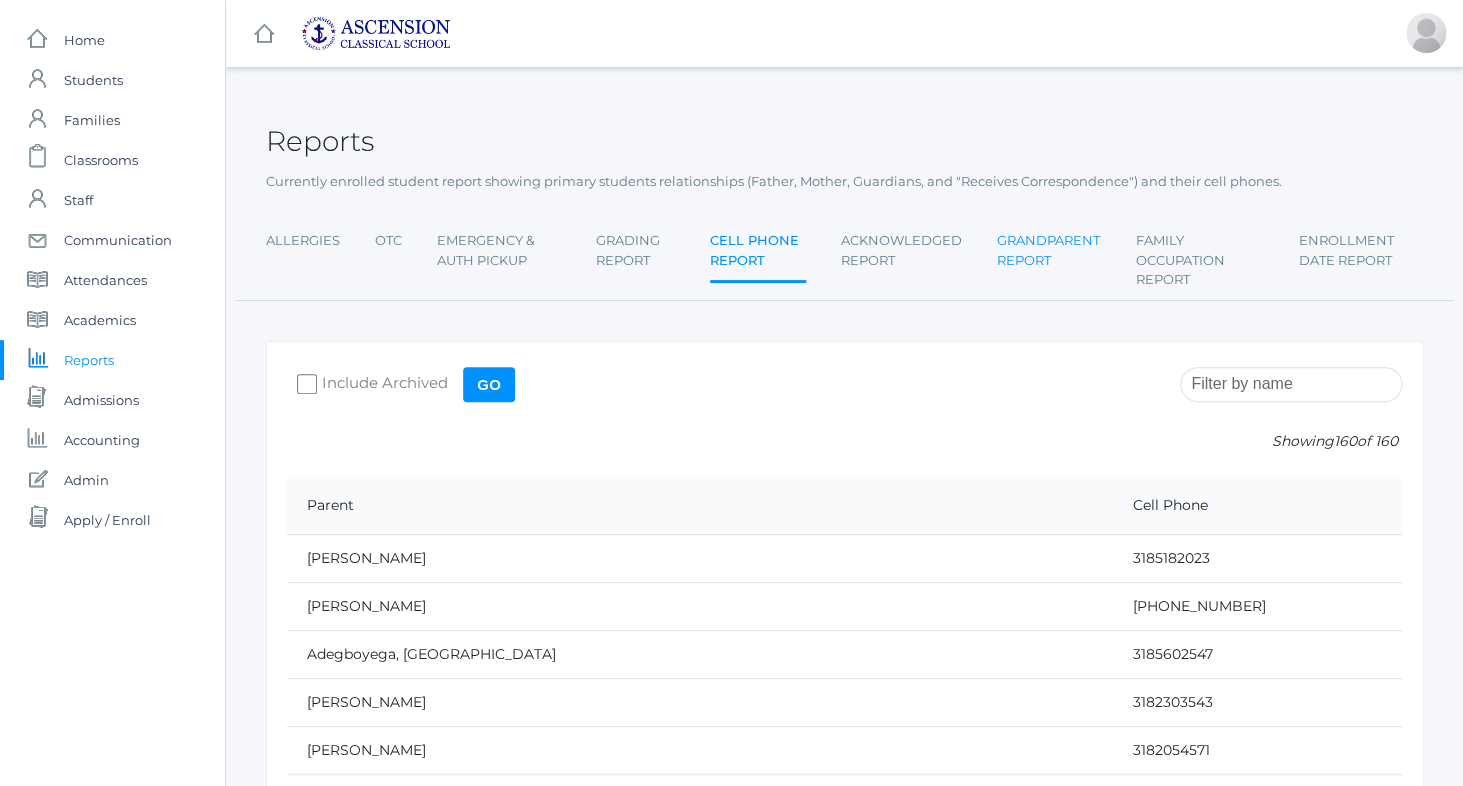 click on "Grandparent Report" at bounding box center (1049, 250) 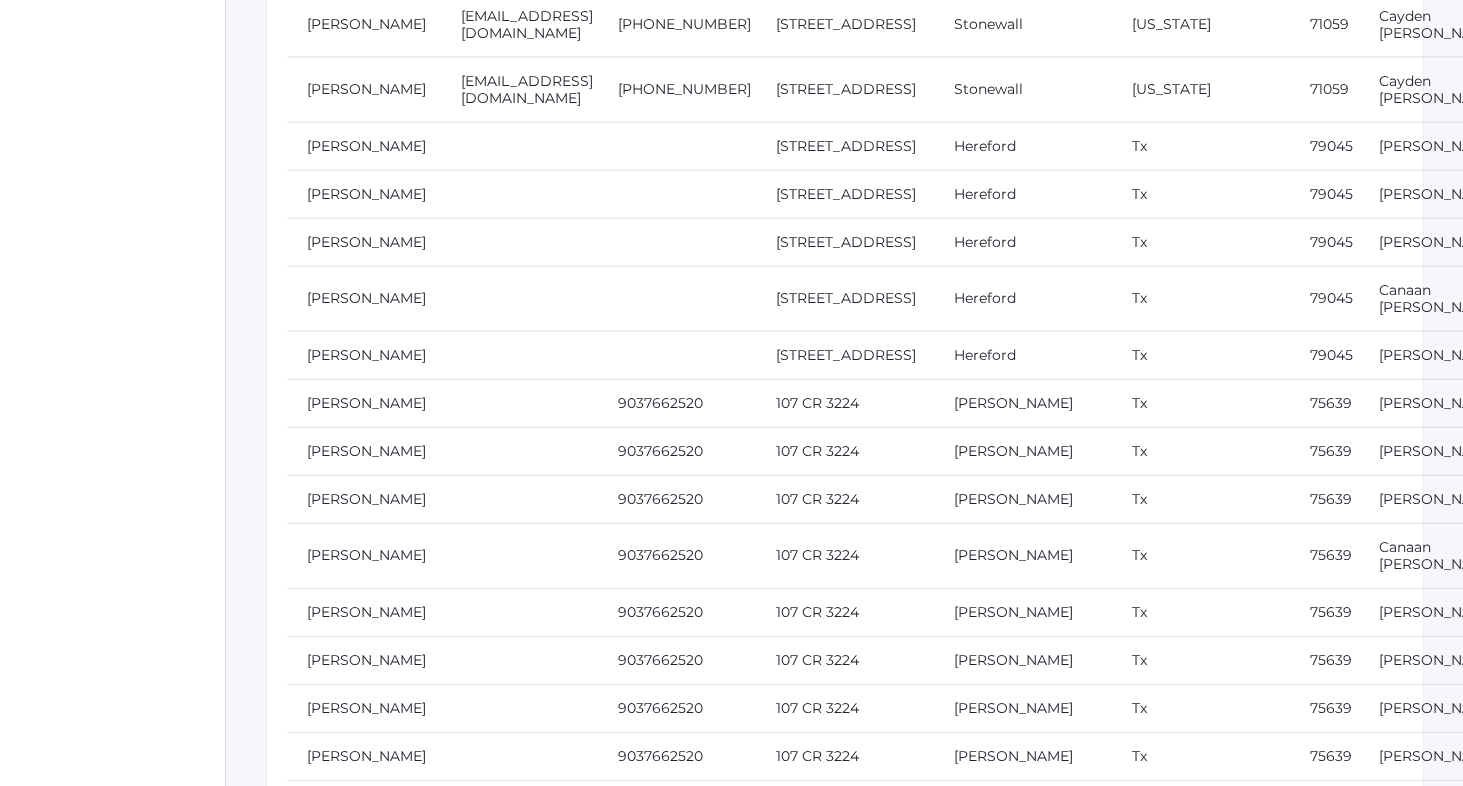 scroll, scrollTop: 13325, scrollLeft: 0, axis: vertical 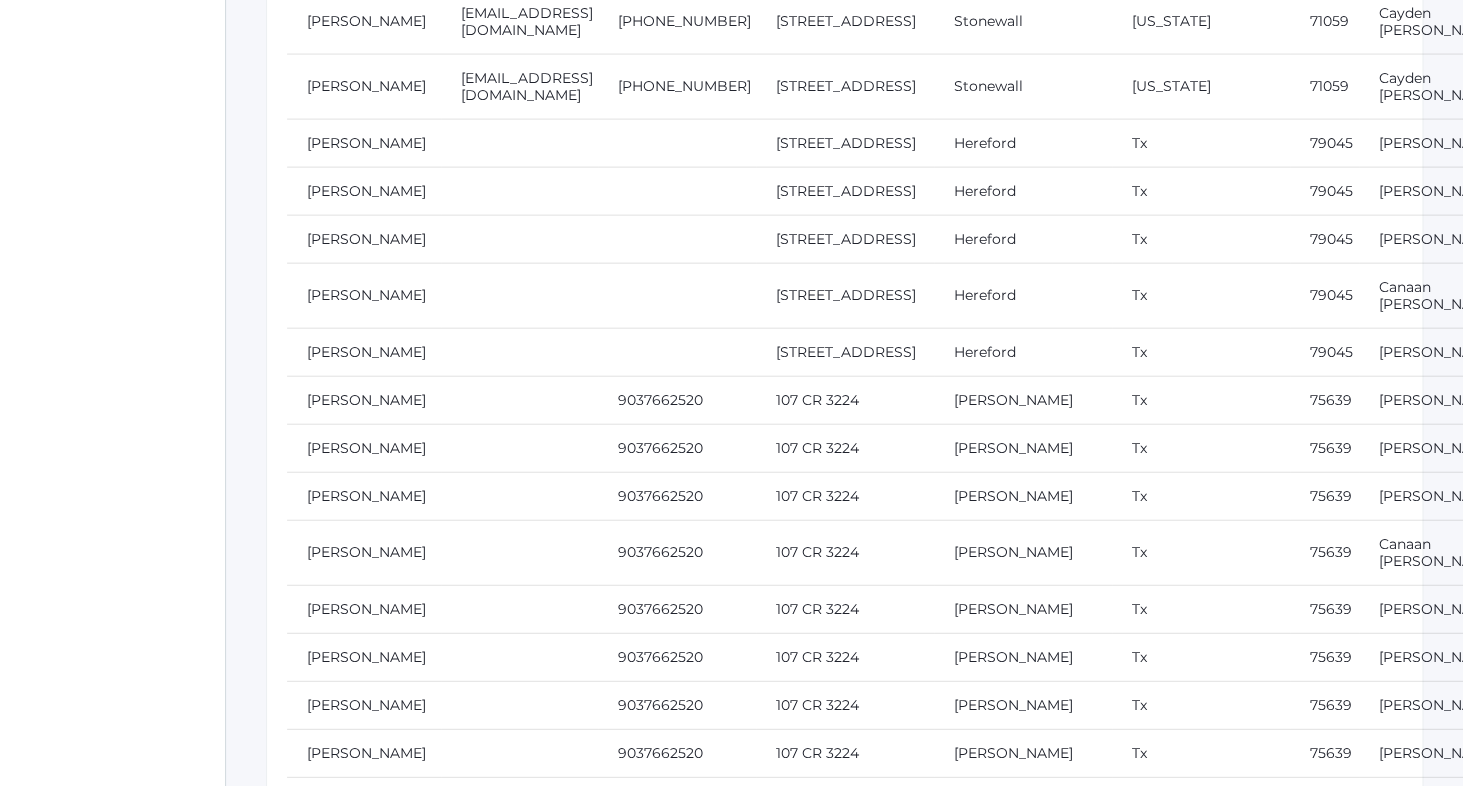 drag, startPoint x: 812, startPoint y: 361, endPoint x: 1154, endPoint y: 385, distance: 342.84106 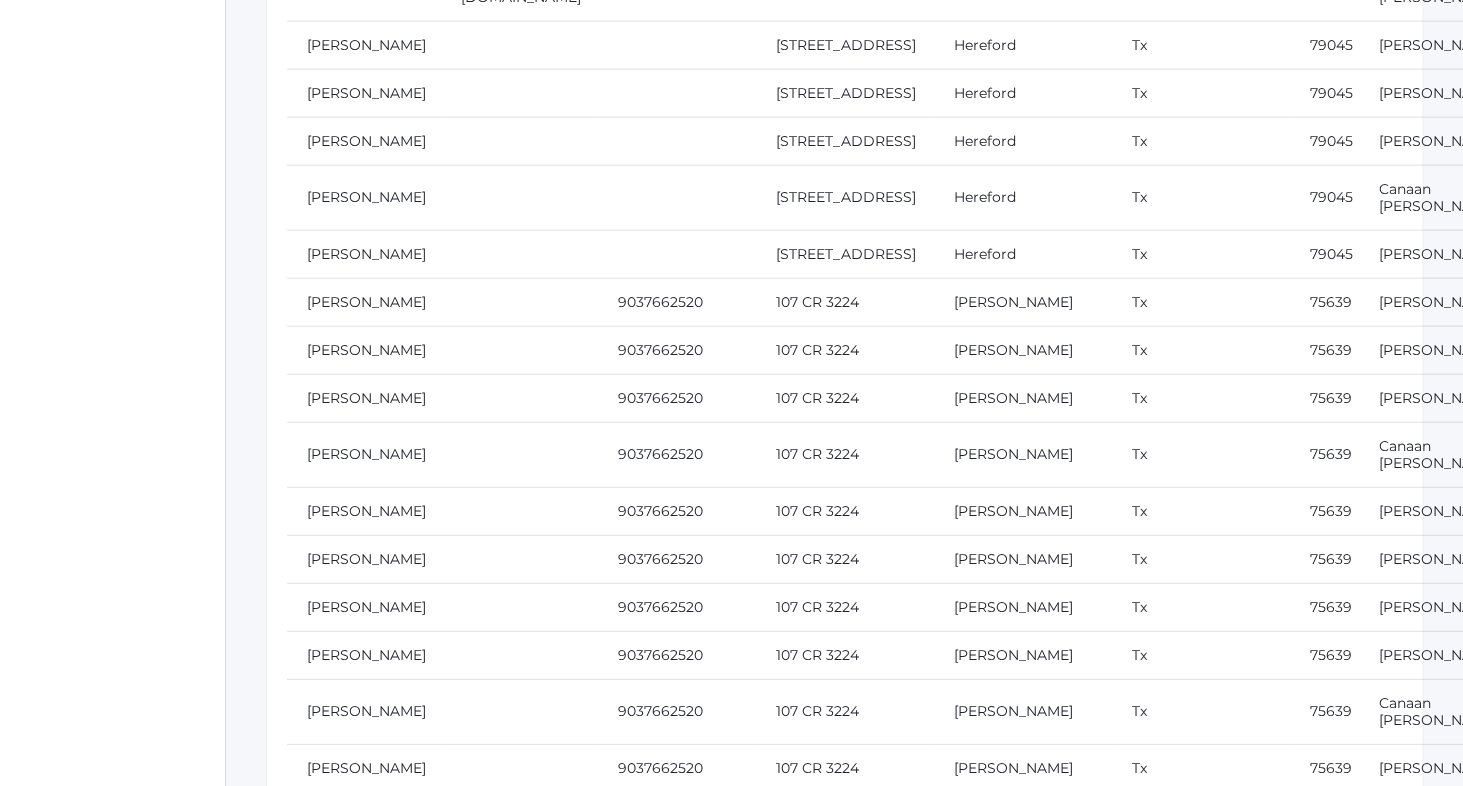 scroll, scrollTop: 13433, scrollLeft: 0, axis: vertical 